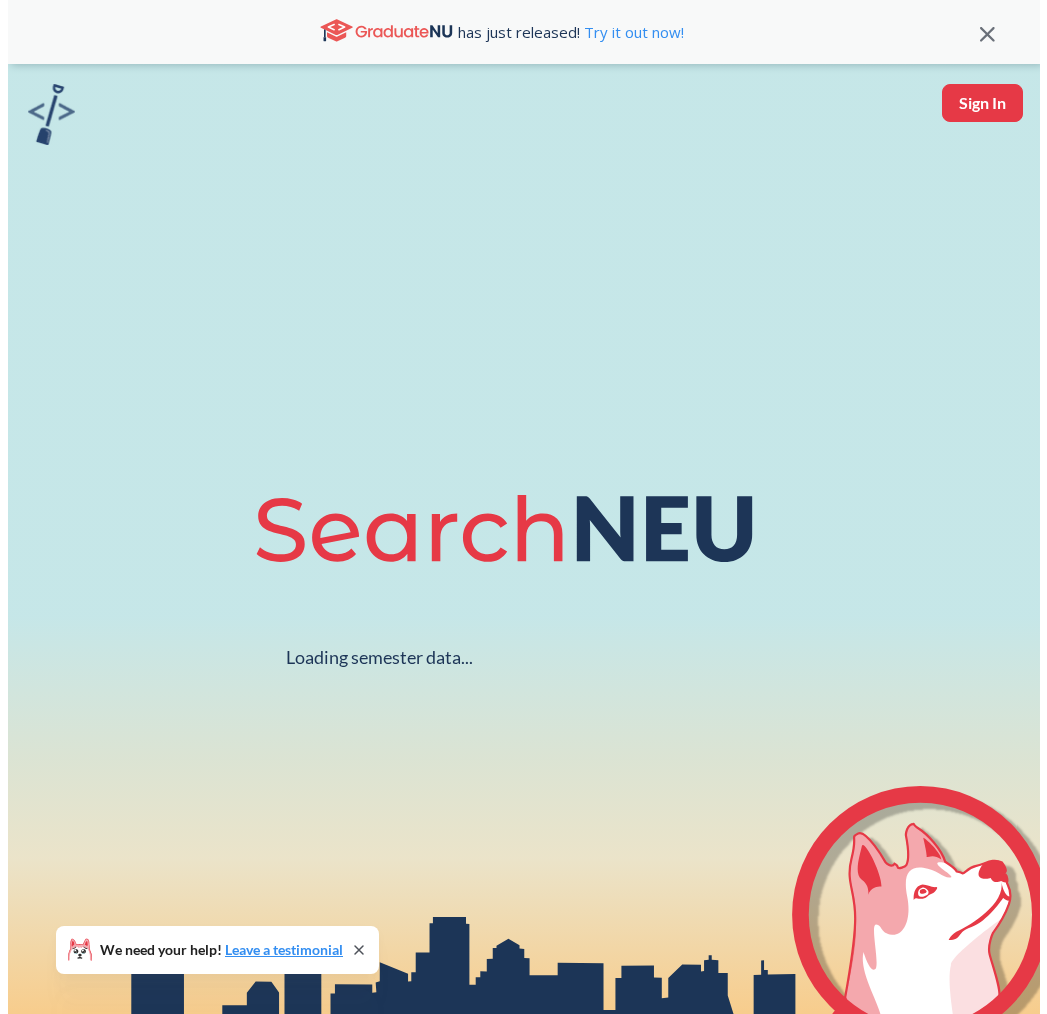 scroll, scrollTop: 0, scrollLeft: 0, axis: both 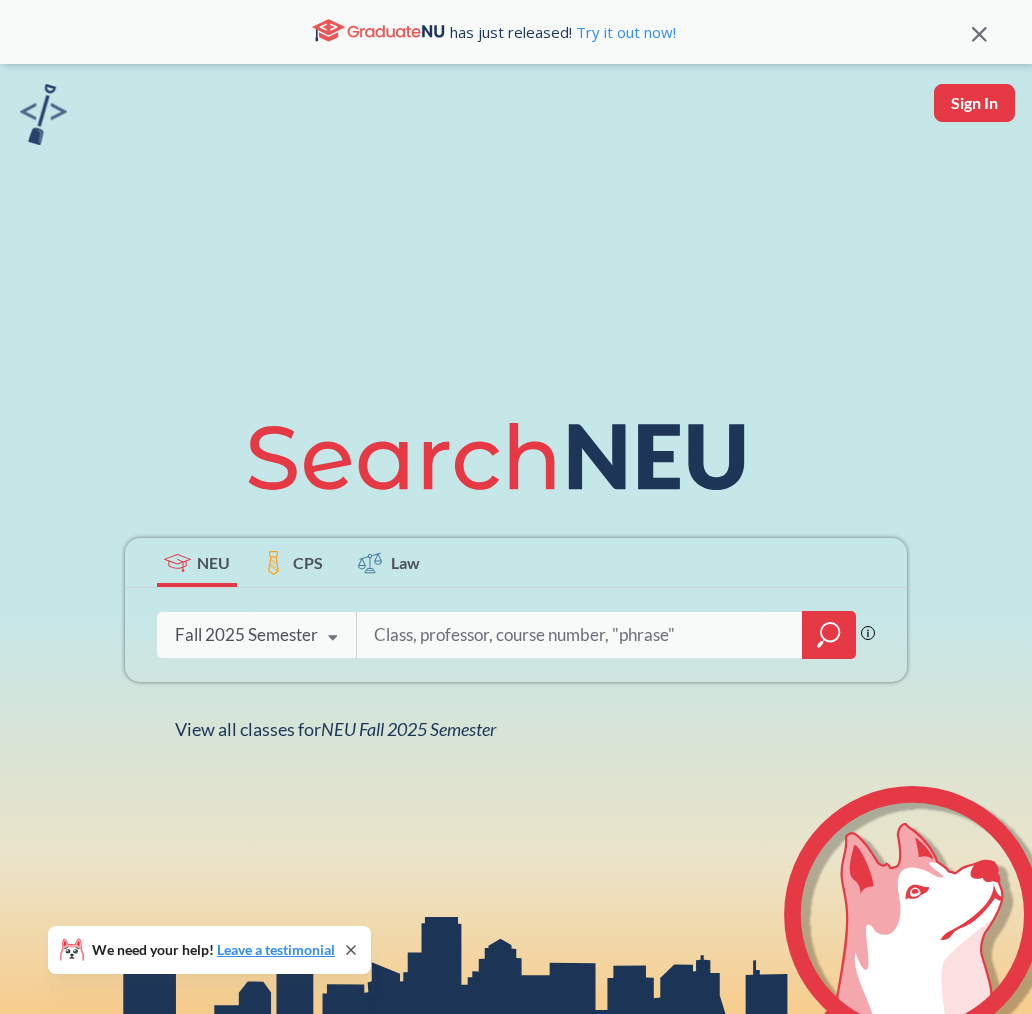 type on "h" 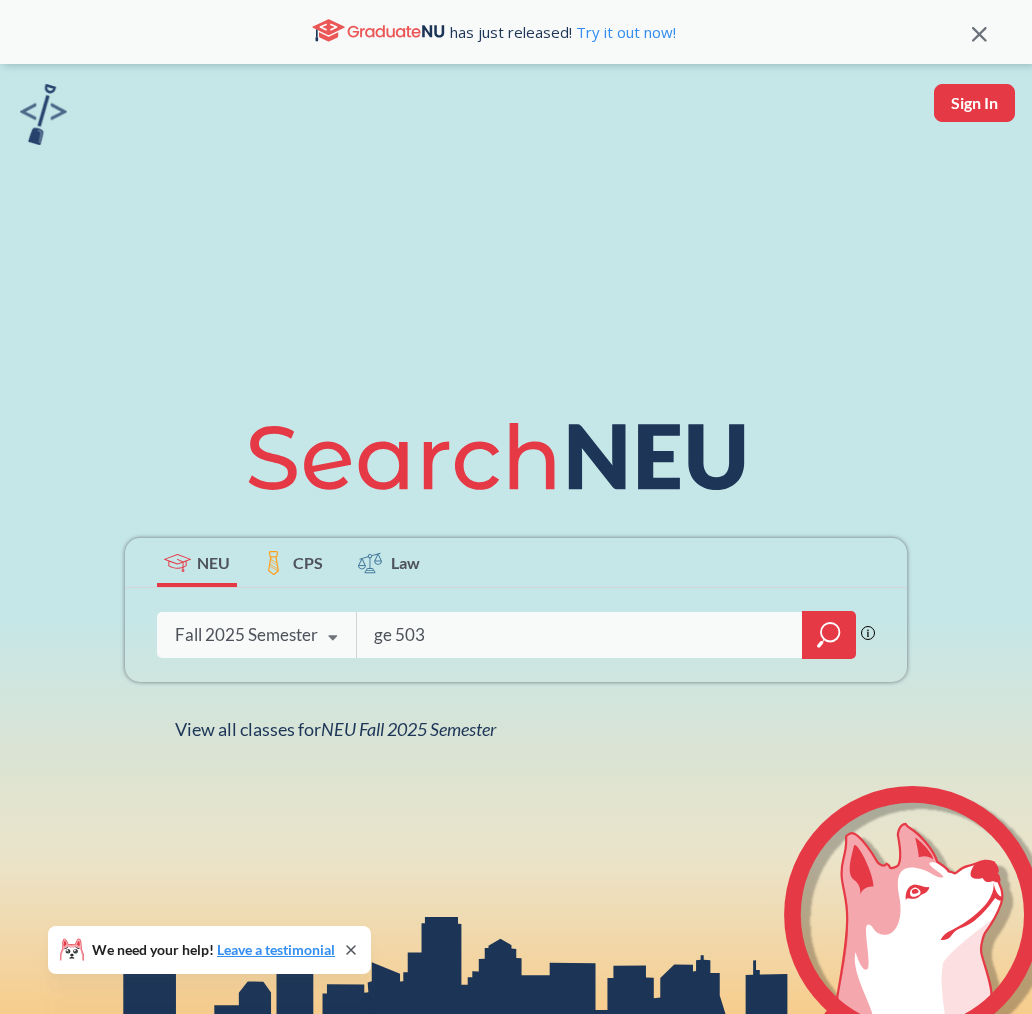 type on "ge 5030" 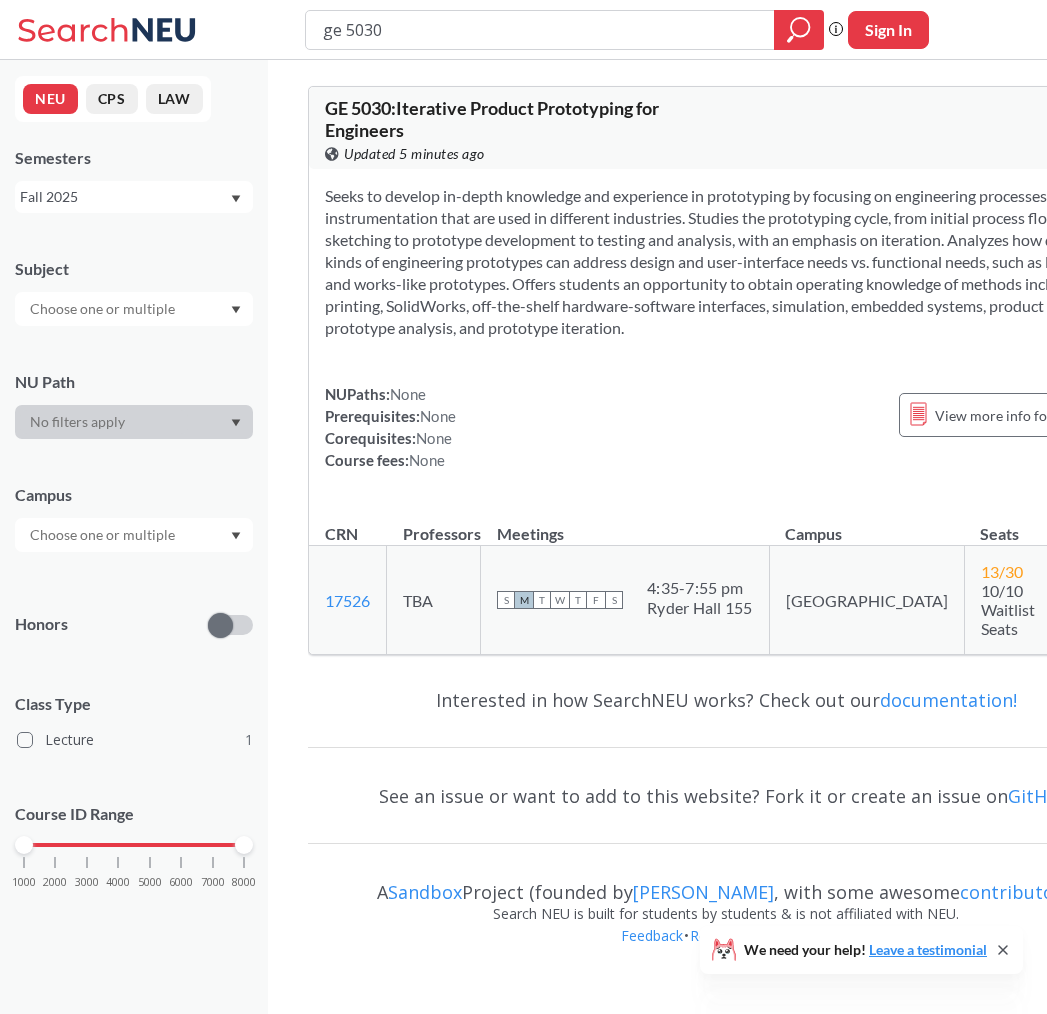 click on "NUPaths:  None Prerequisites:  None Corequisites:  None Course fees:  None View more info for this class" at bounding box center [726, 427] 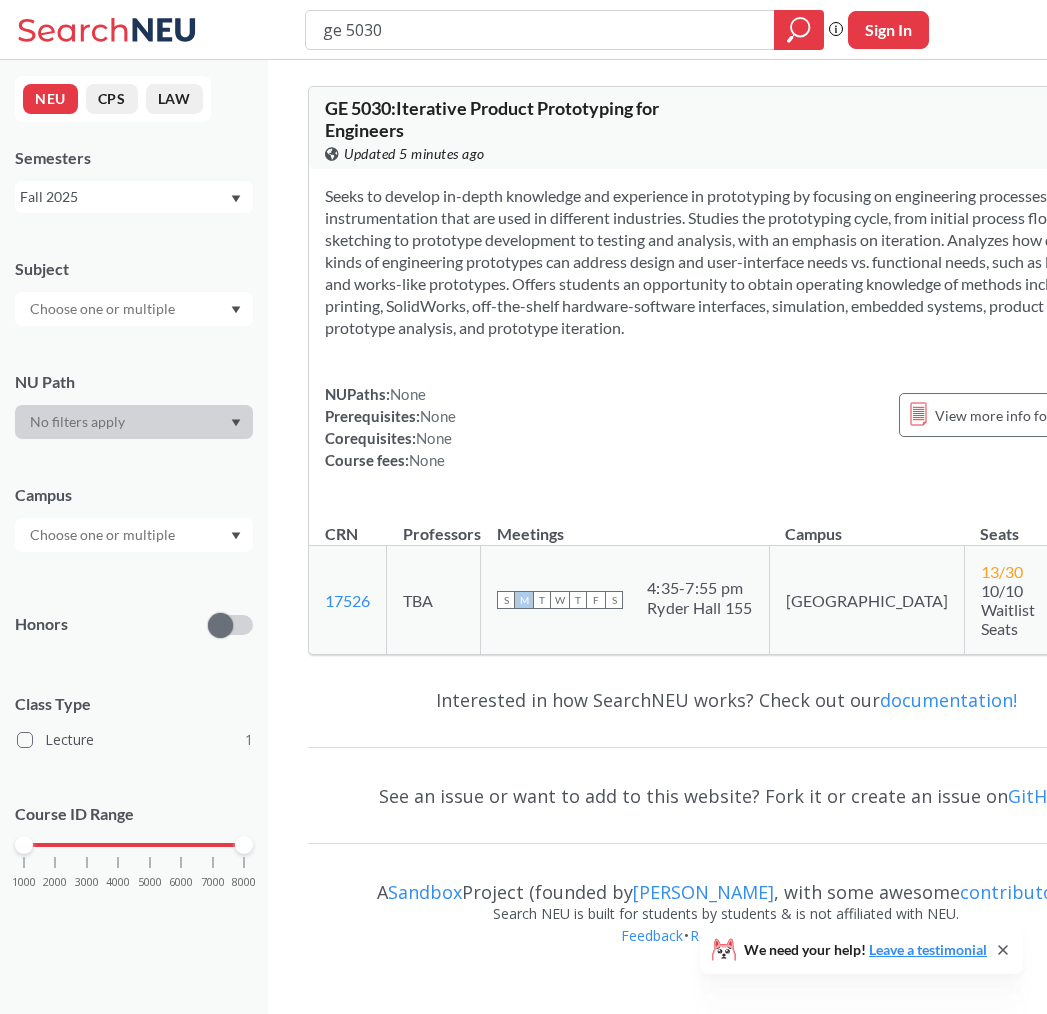 click on "M" at bounding box center (524, 600) 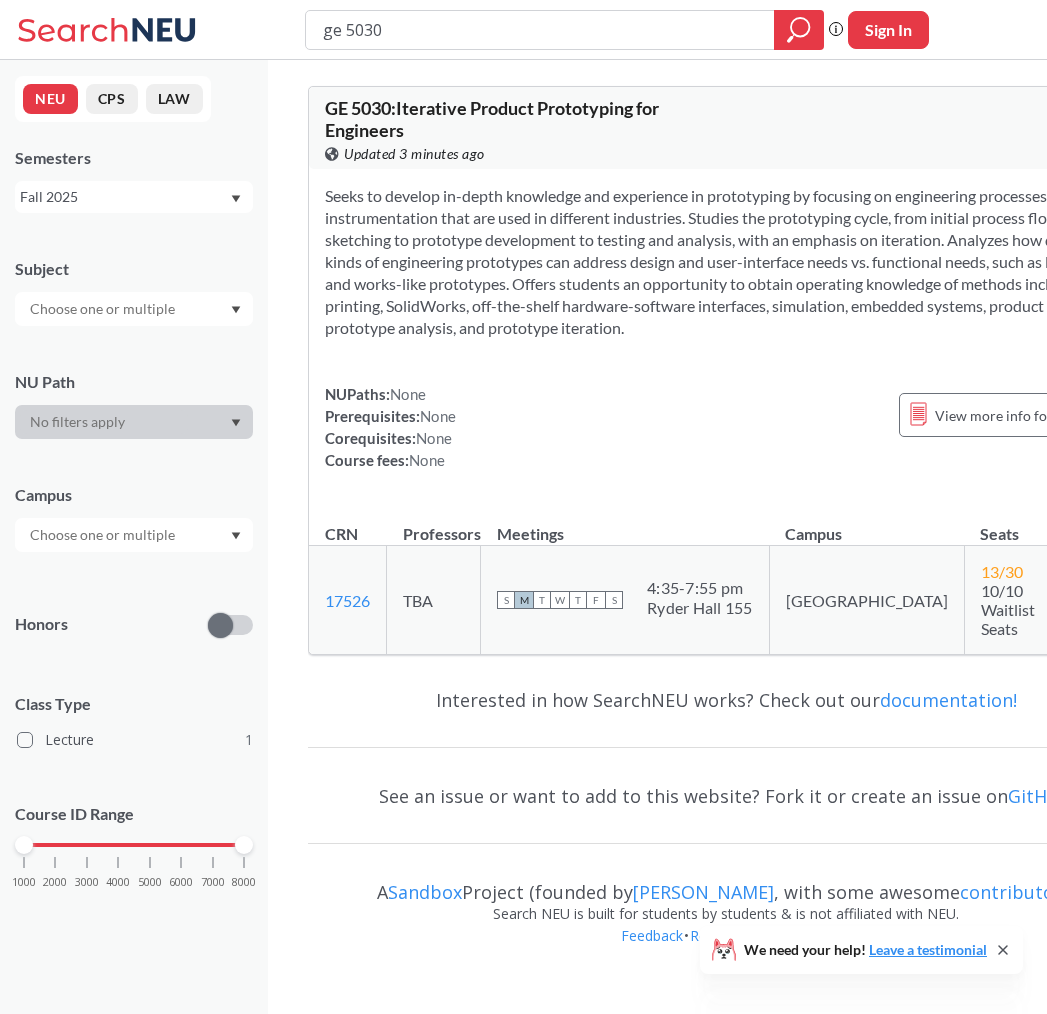 click on "Fall 2025" at bounding box center (134, 197) 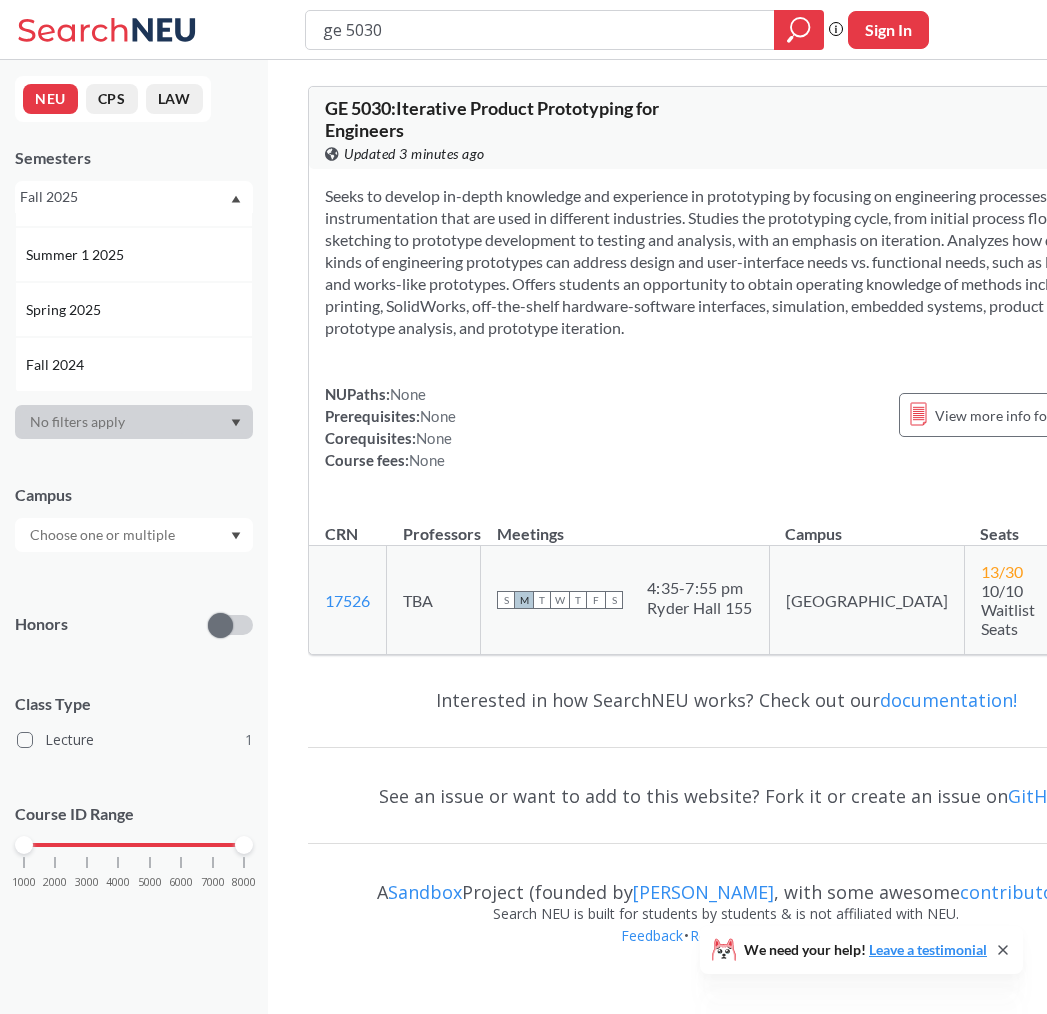 scroll, scrollTop: 200, scrollLeft: 0, axis: vertical 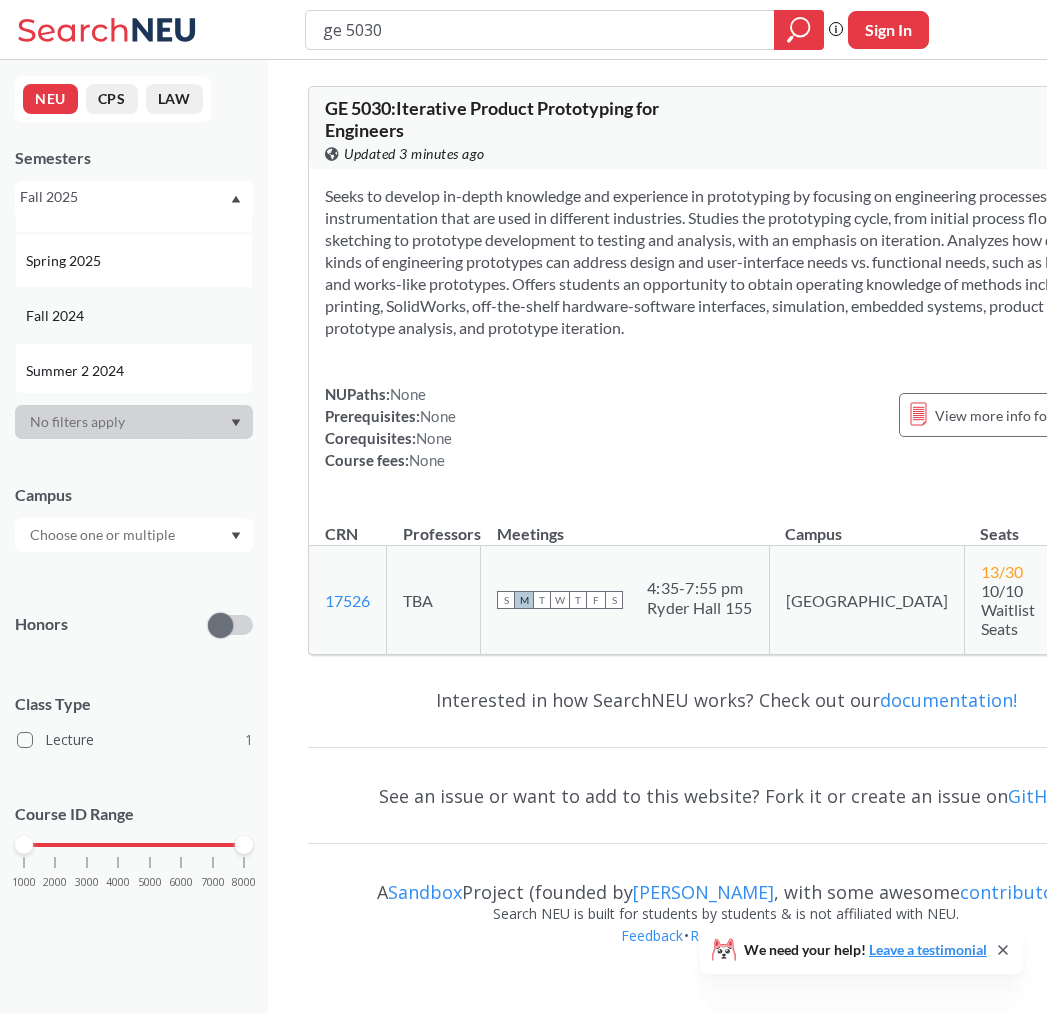 click on "Fall 2024" at bounding box center [139, 316] 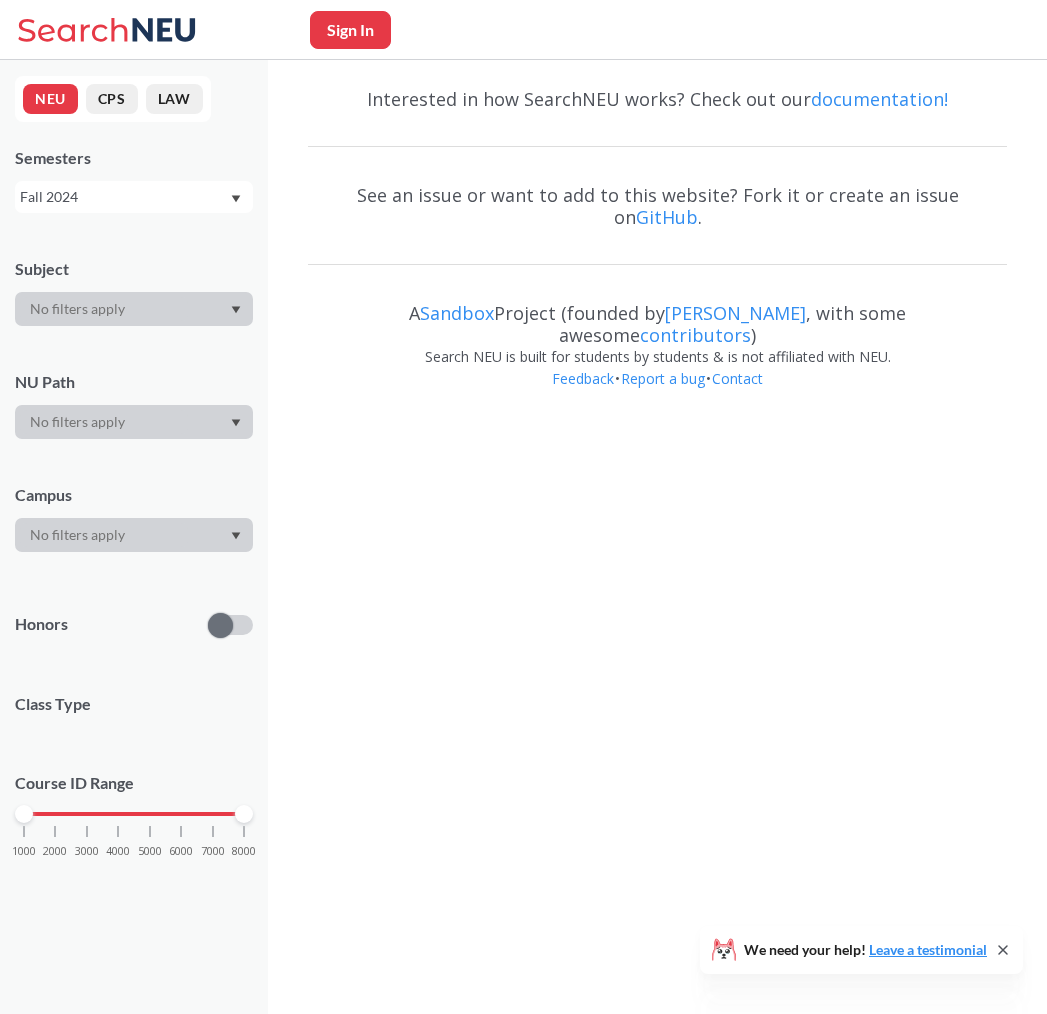 scroll, scrollTop: 0, scrollLeft: 0, axis: both 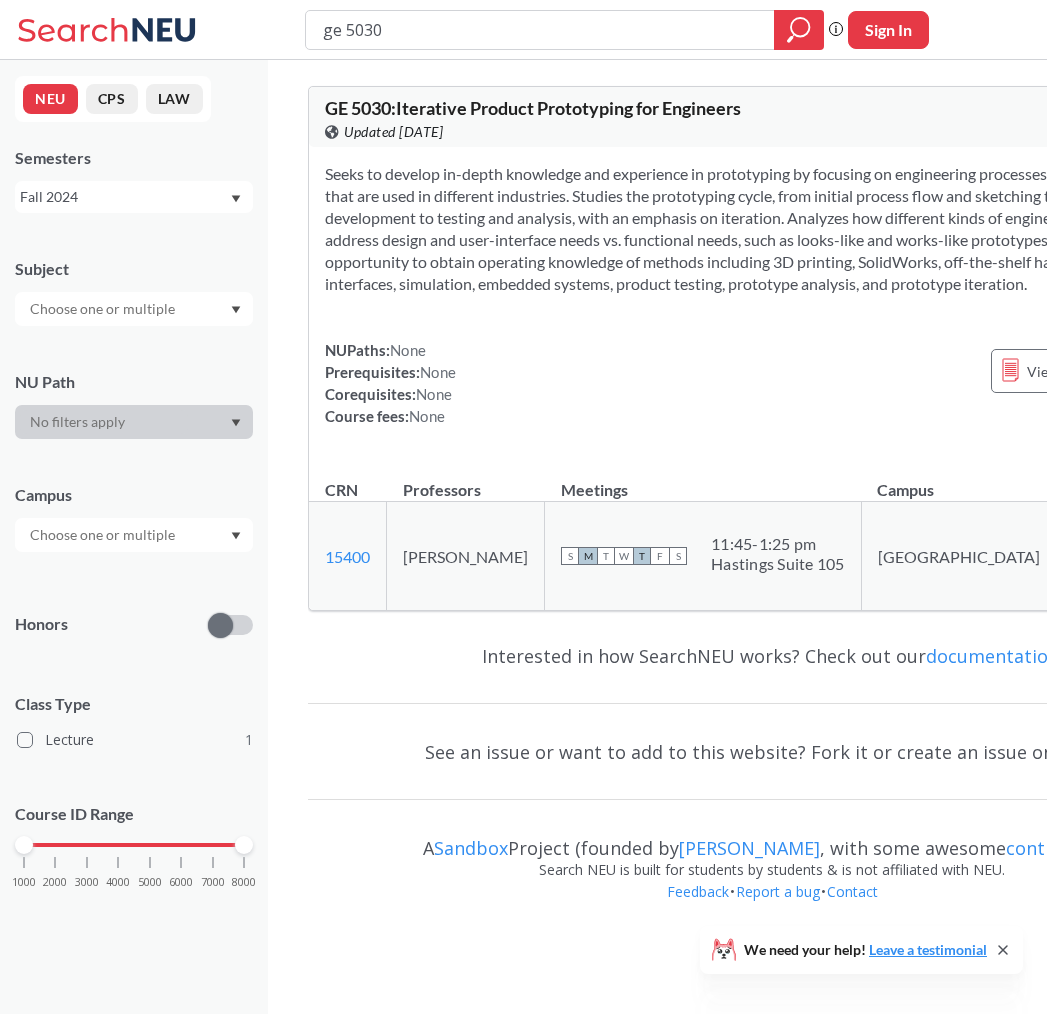 click on "Fall 2024" at bounding box center (124, 197) 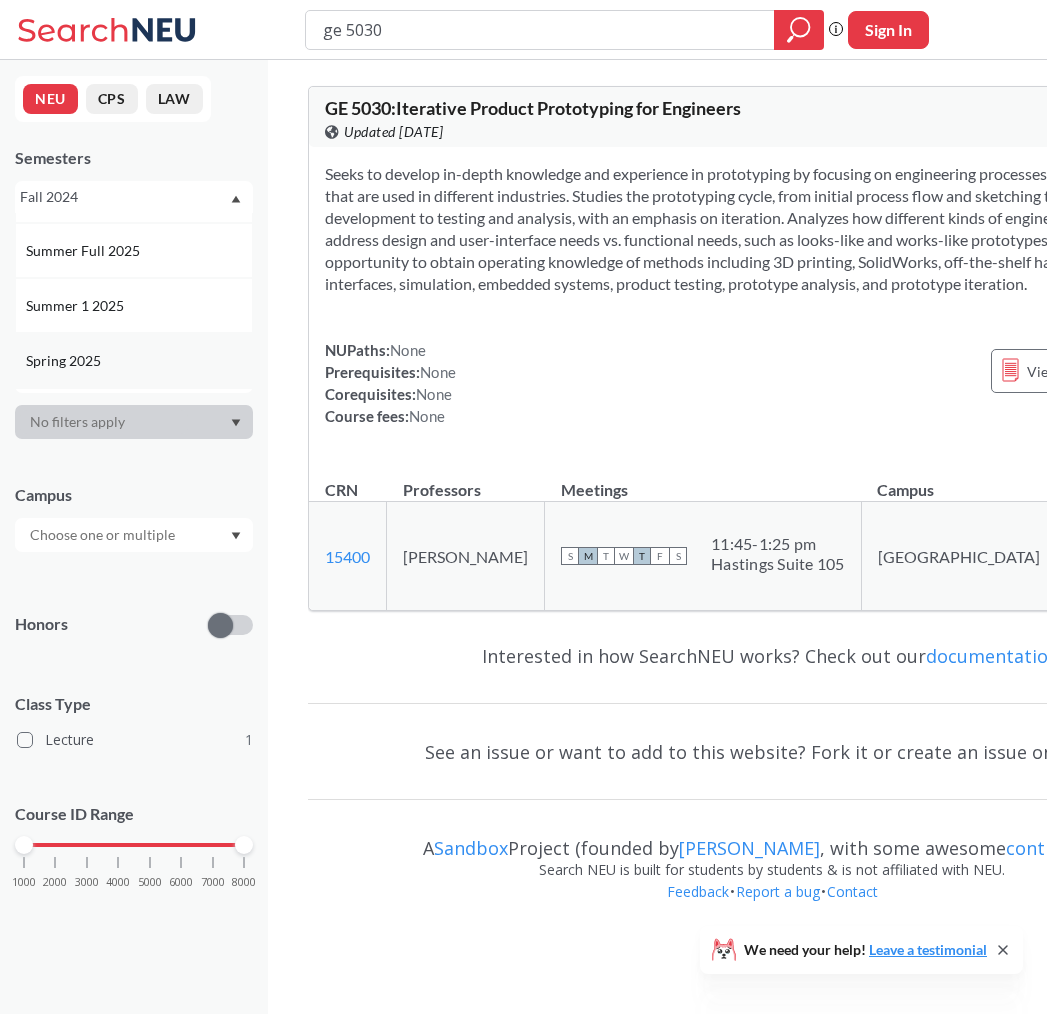 scroll, scrollTop: 200, scrollLeft: 0, axis: vertical 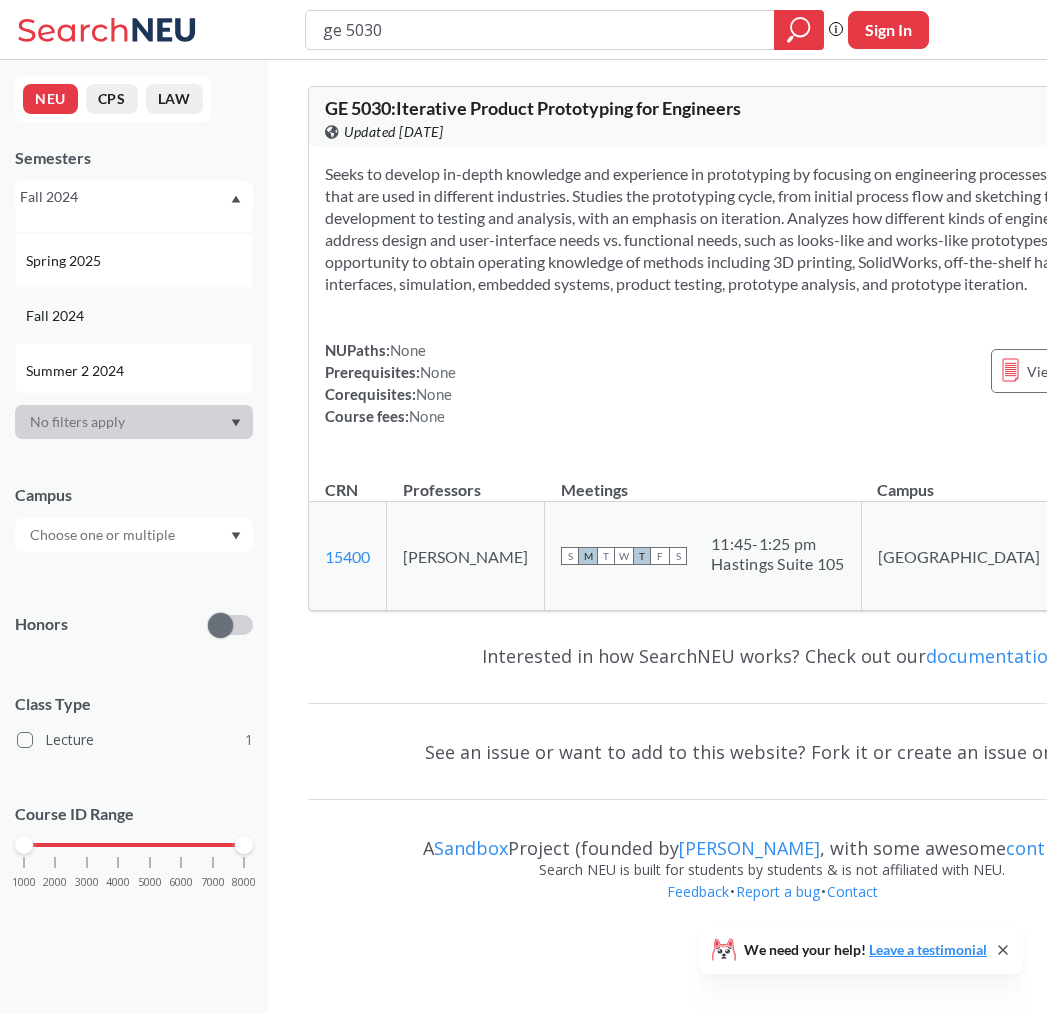 click on "Fall 2024" at bounding box center (139, 316) 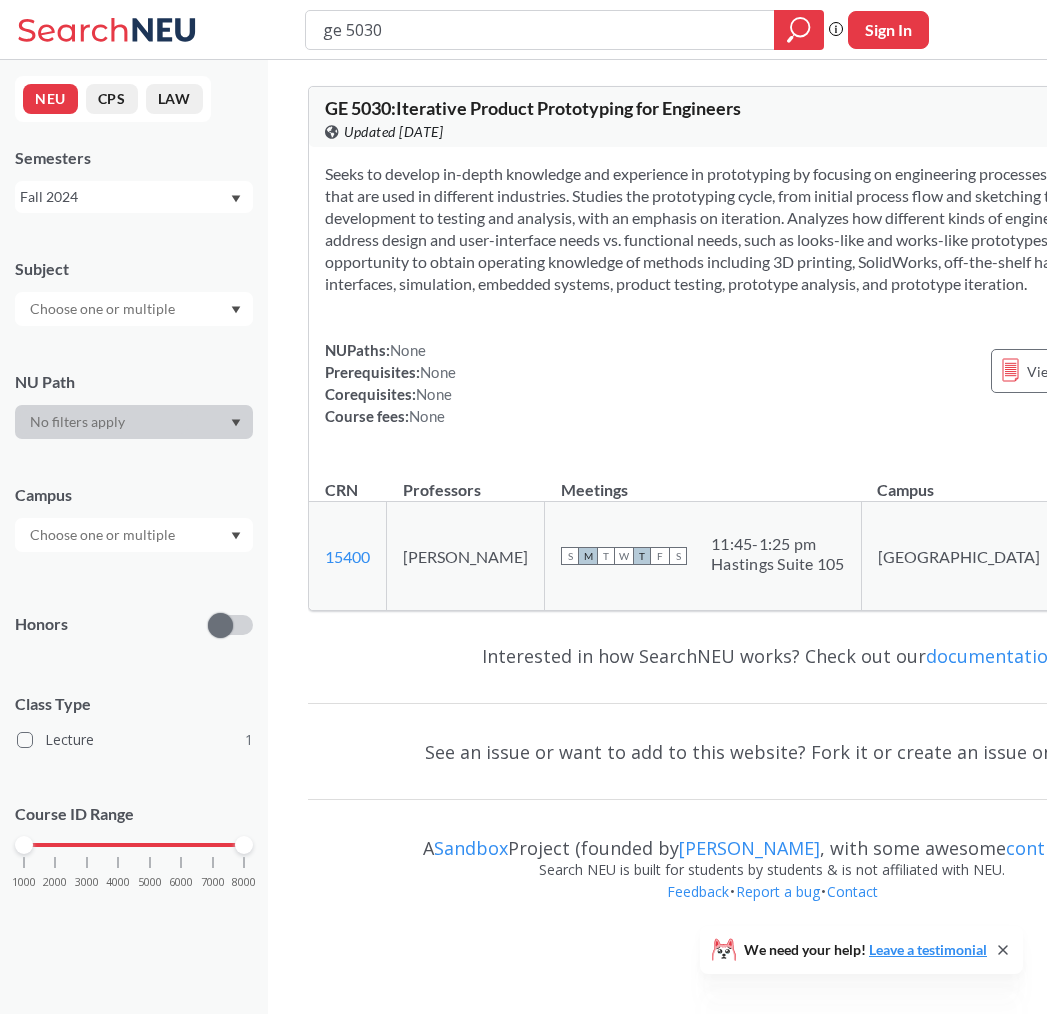 click on "Seeks to develop in-depth knowledge and experience in prototyping by focusing on engineering processes and instrumentation that are used in different industries. Studies the prototyping cycle, from initial process flow and sketching to prototype development to testing and analysis, with an emphasis on iteration. Analyzes how different kinds of engineering prototypes can address design and user-interface needs vs. functional needs, such as looks-like and works-like prototypes. Offers students an opportunity to obtain operating knowledge of methods including 3D printing, SolidWorks, off-the-shelf hardware-software interfaces, simulation, embedded systems, product testing, prototype analysis, and prototype iteration." at bounding box center (772, 229) 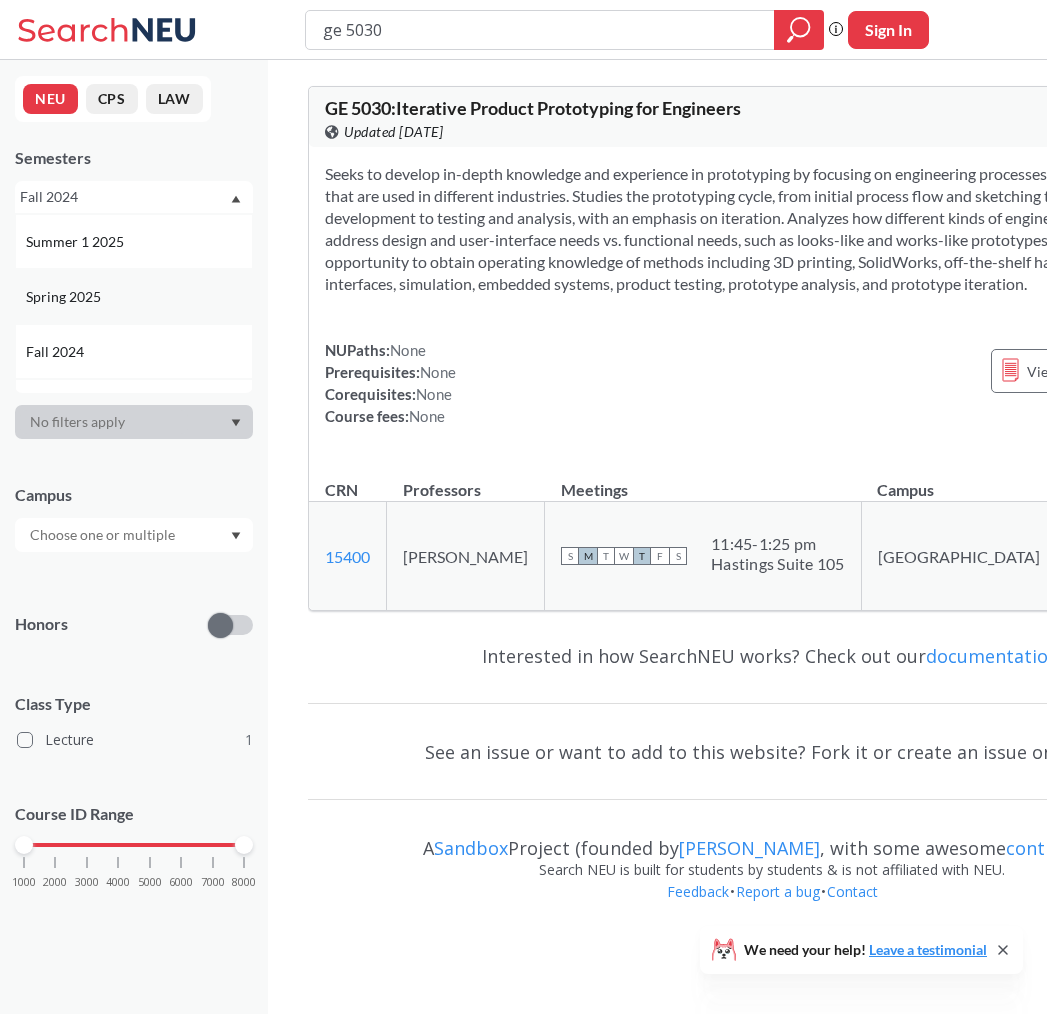 scroll, scrollTop: 200, scrollLeft: 0, axis: vertical 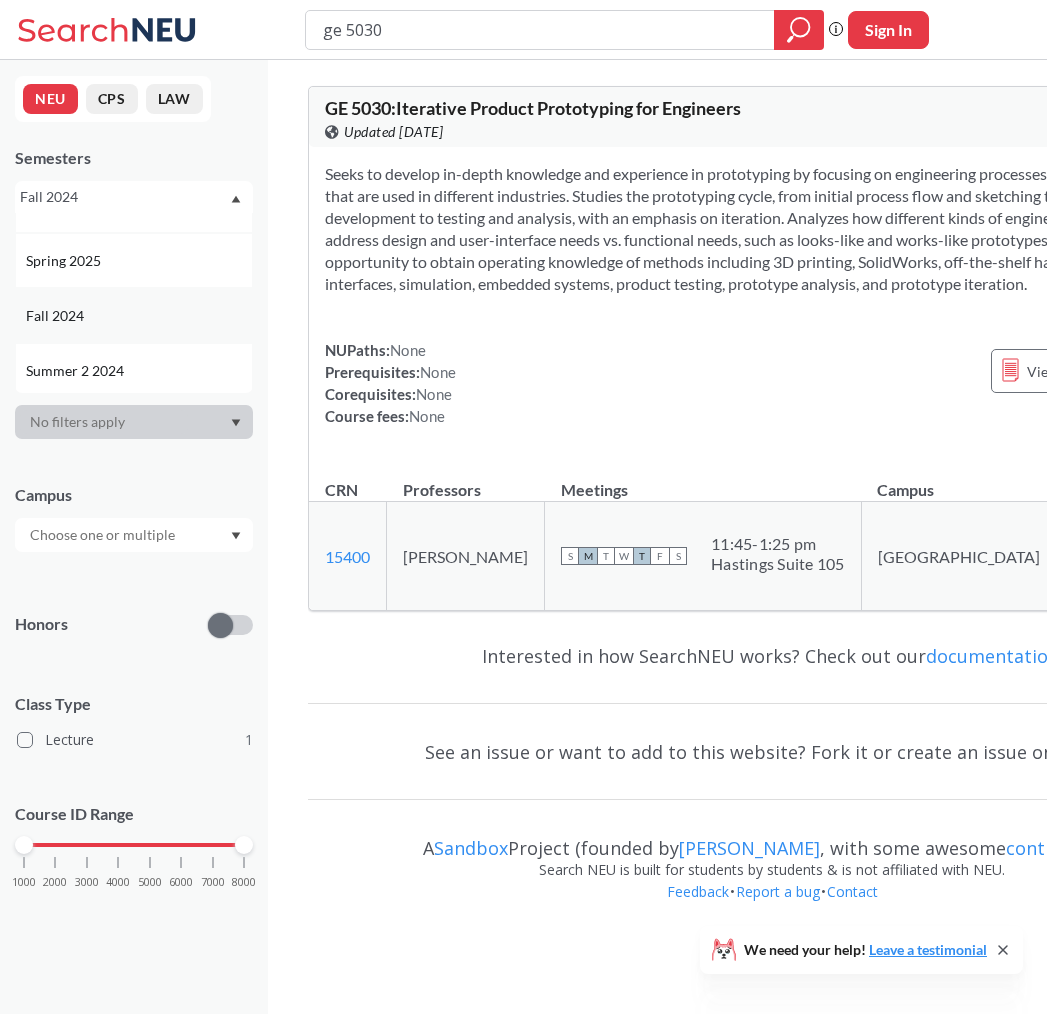 click on "Fall 2024" at bounding box center [139, 316] 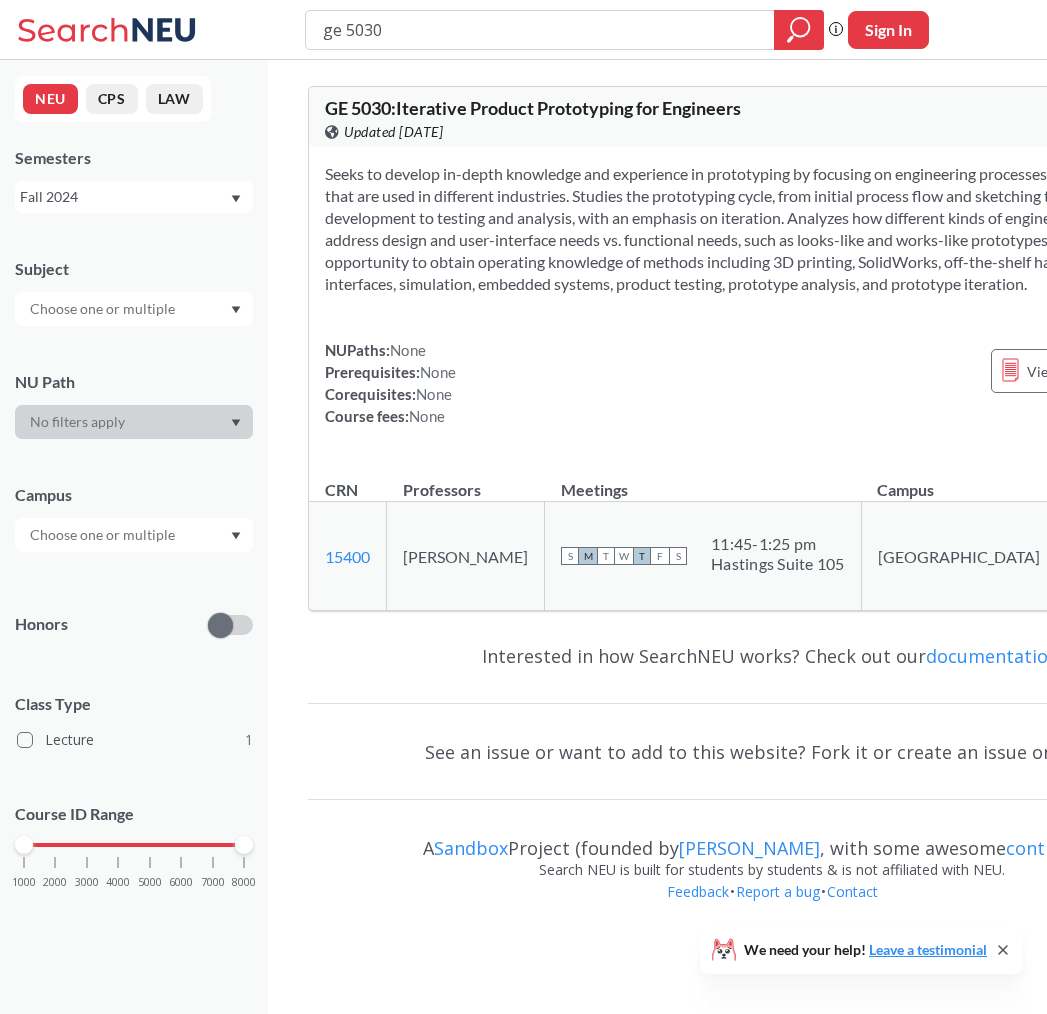 scroll, scrollTop: 0, scrollLeft: 0, axis: both 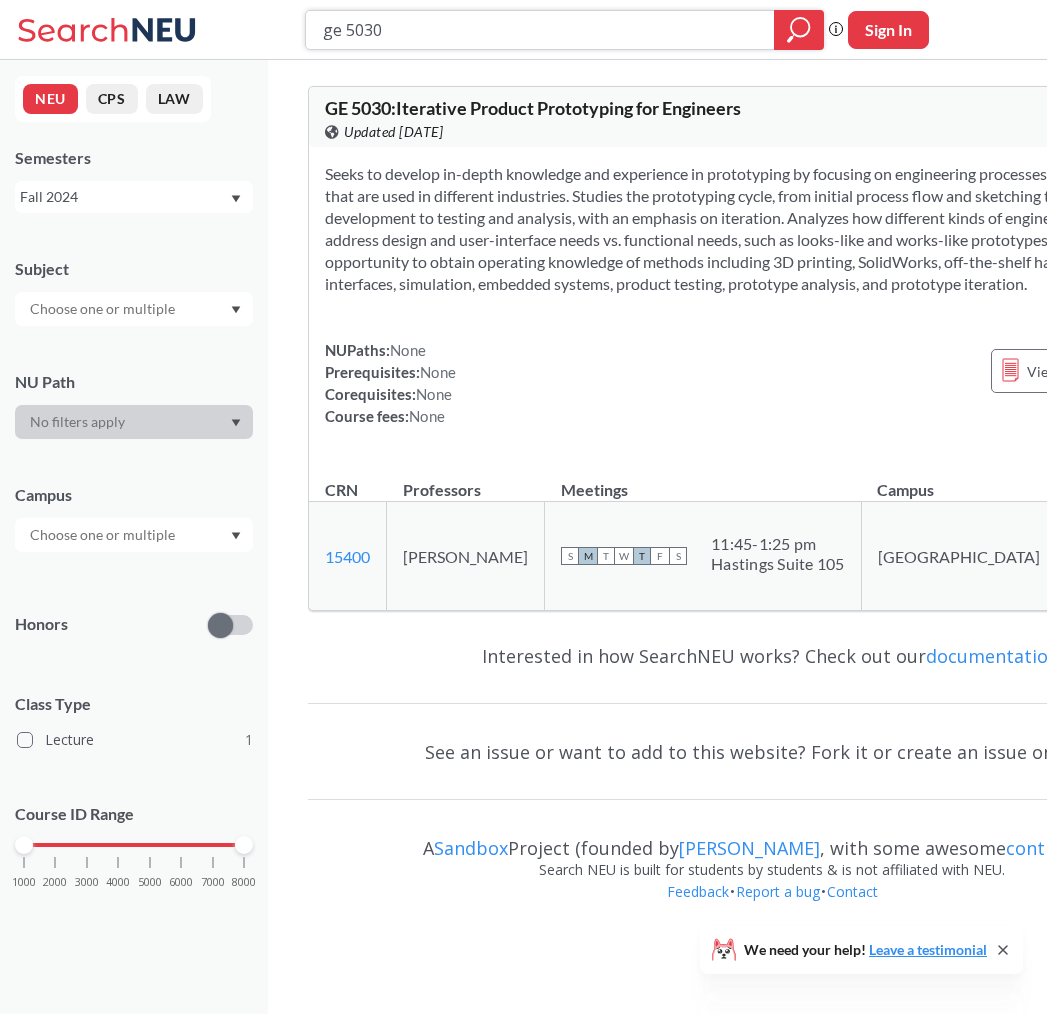 click 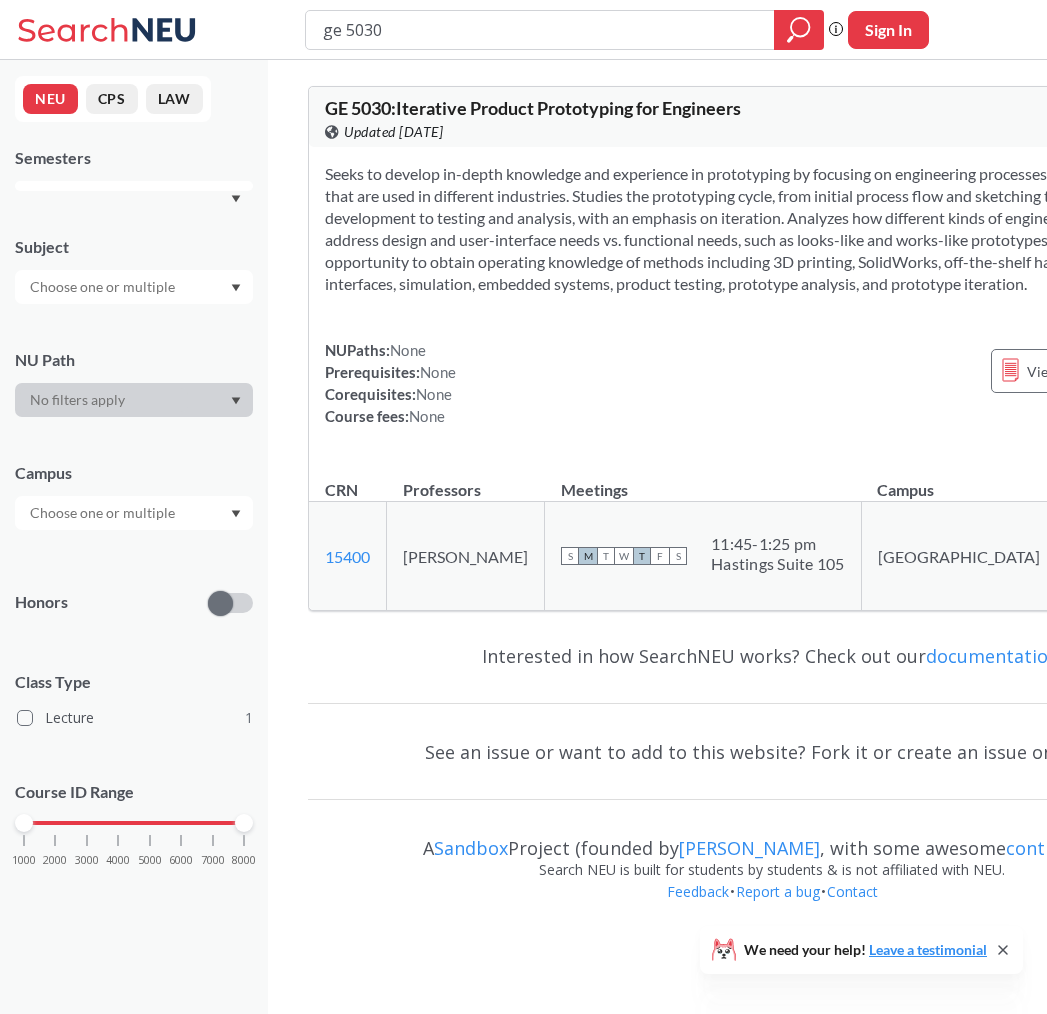 scroll, scrollTop: 0, scrollLeft: 0, axis: both 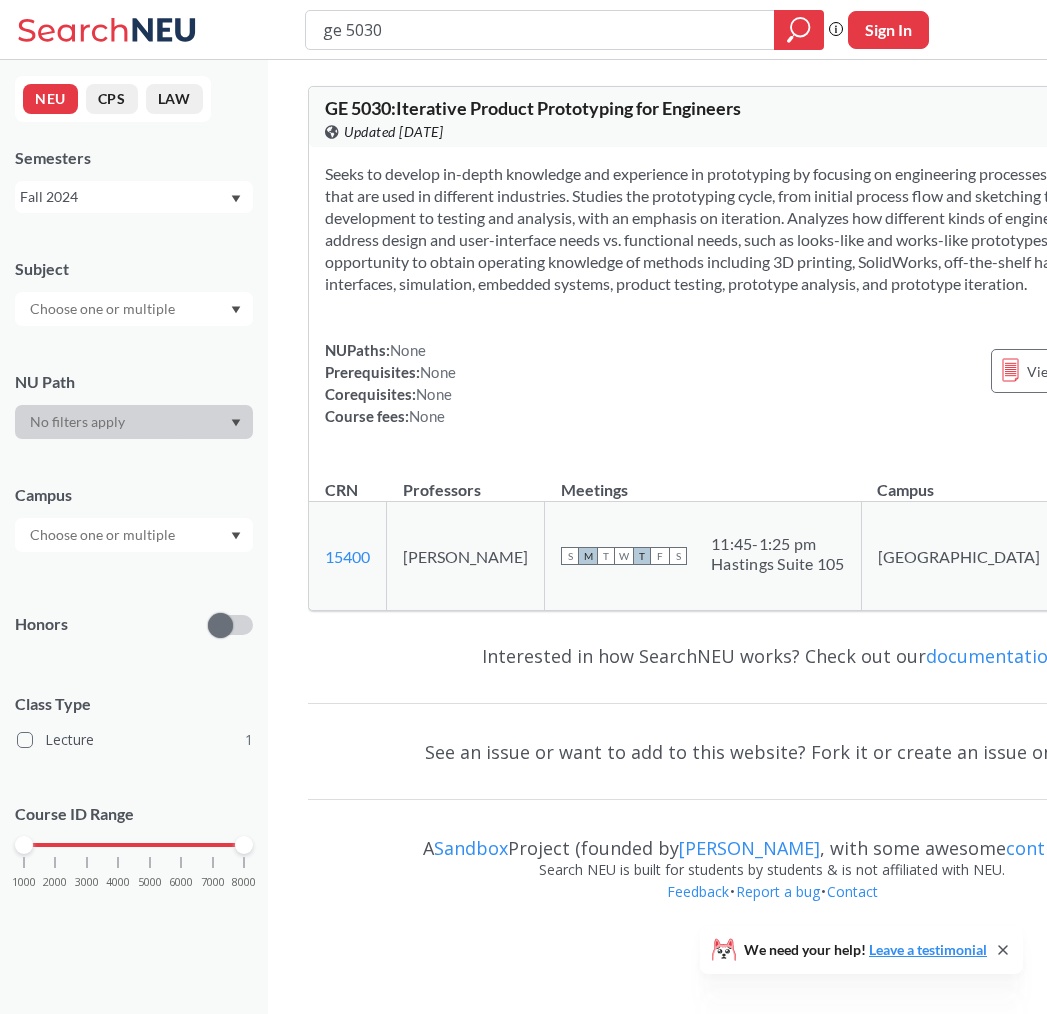 click on "Fall 2024" at bounding box center (124, 197) 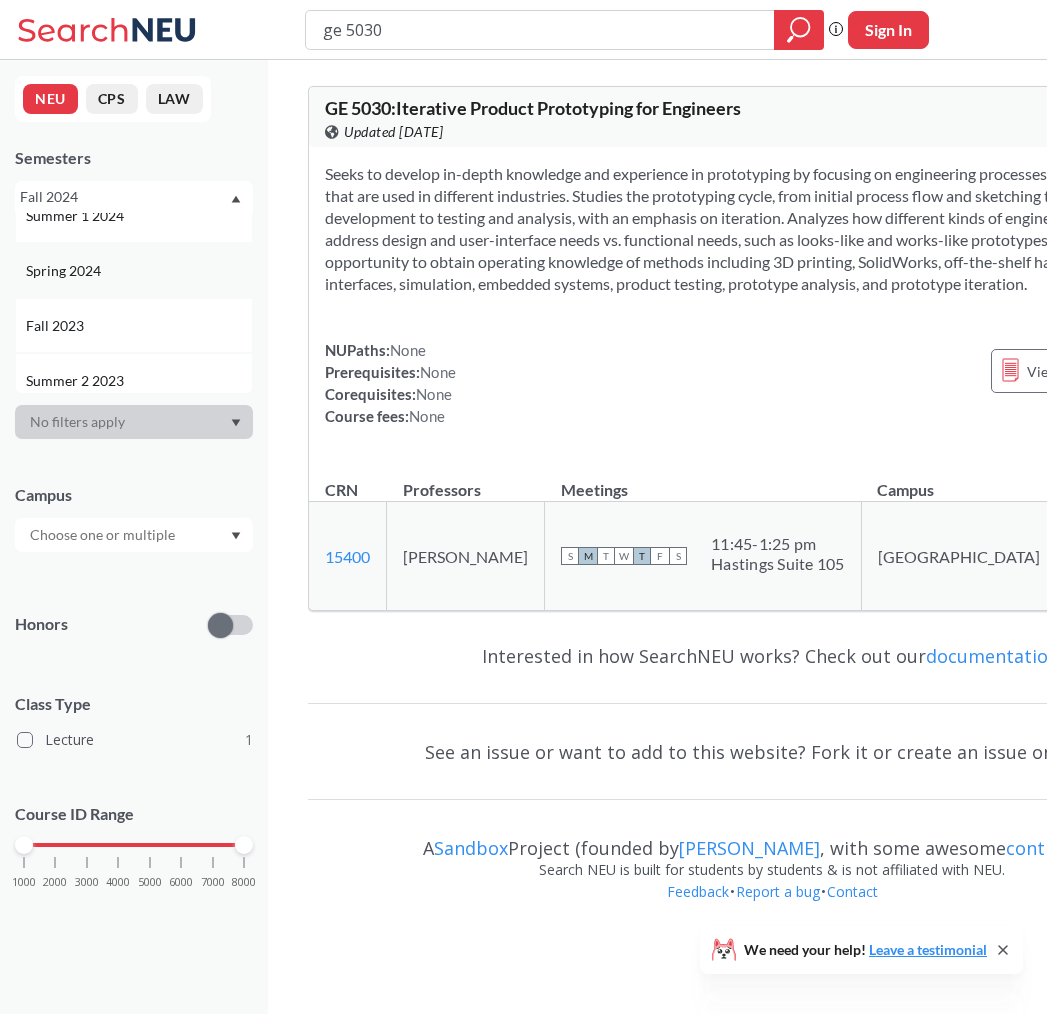 scroll, scrollTop: 500, scrollLeft: 0, axis: vertical 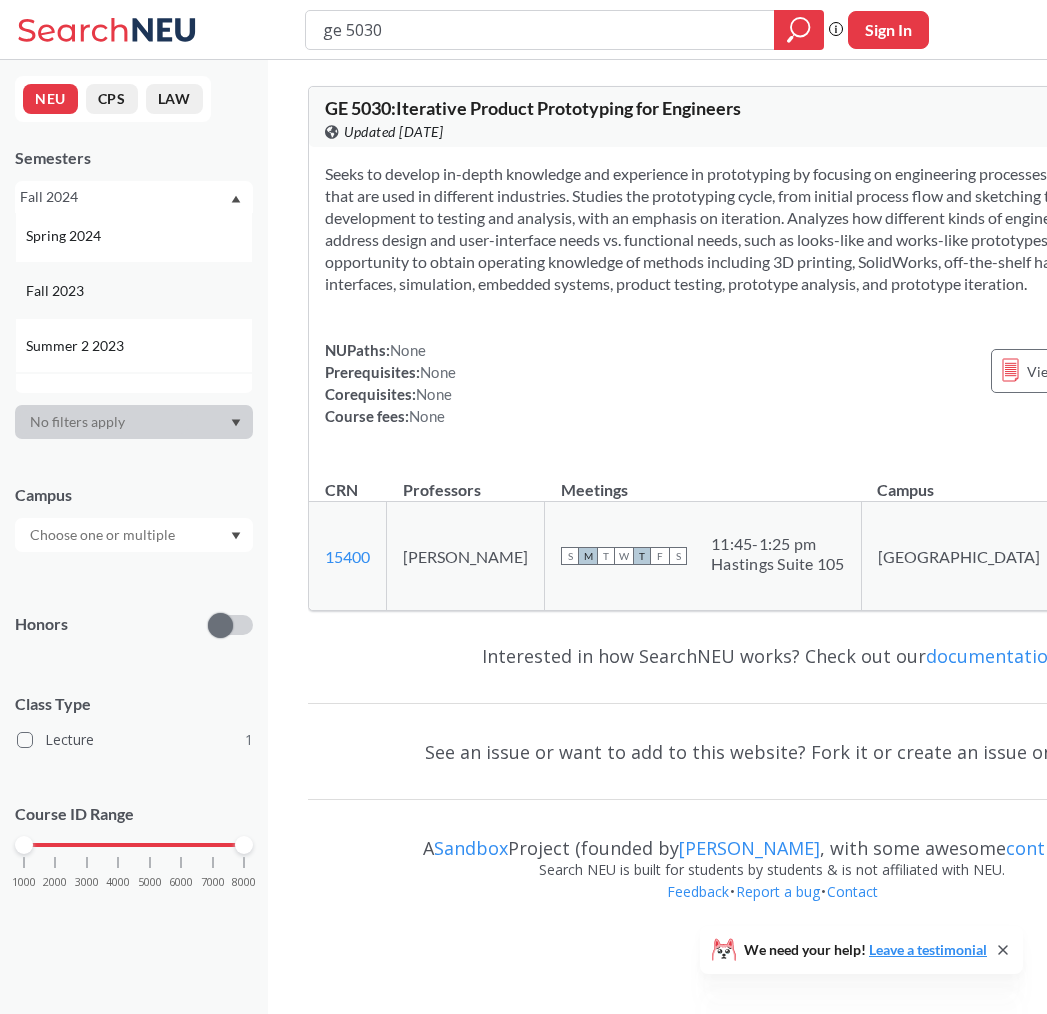 click on "Fall 2023" at bounding box center (139, 291) 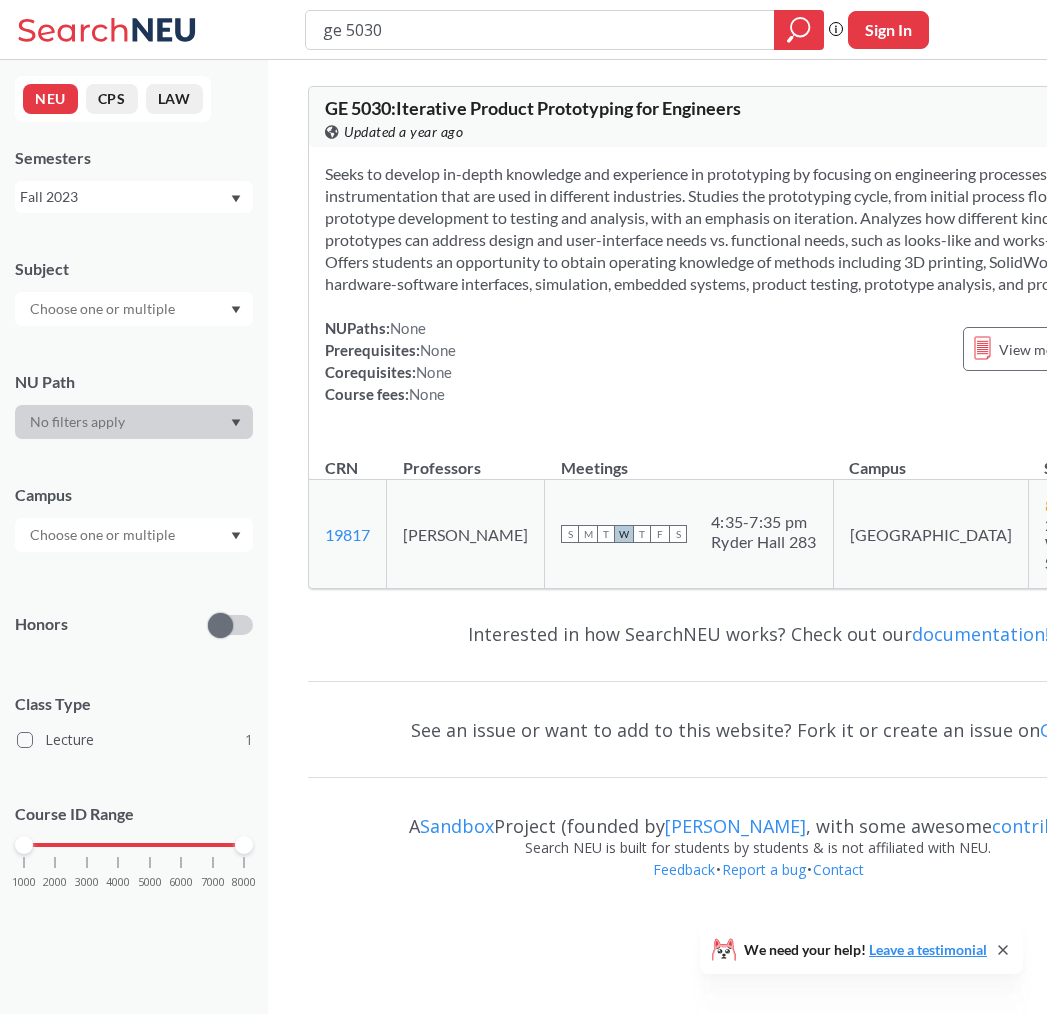 click on "Fall 2023" at bounding box center [124, 197] 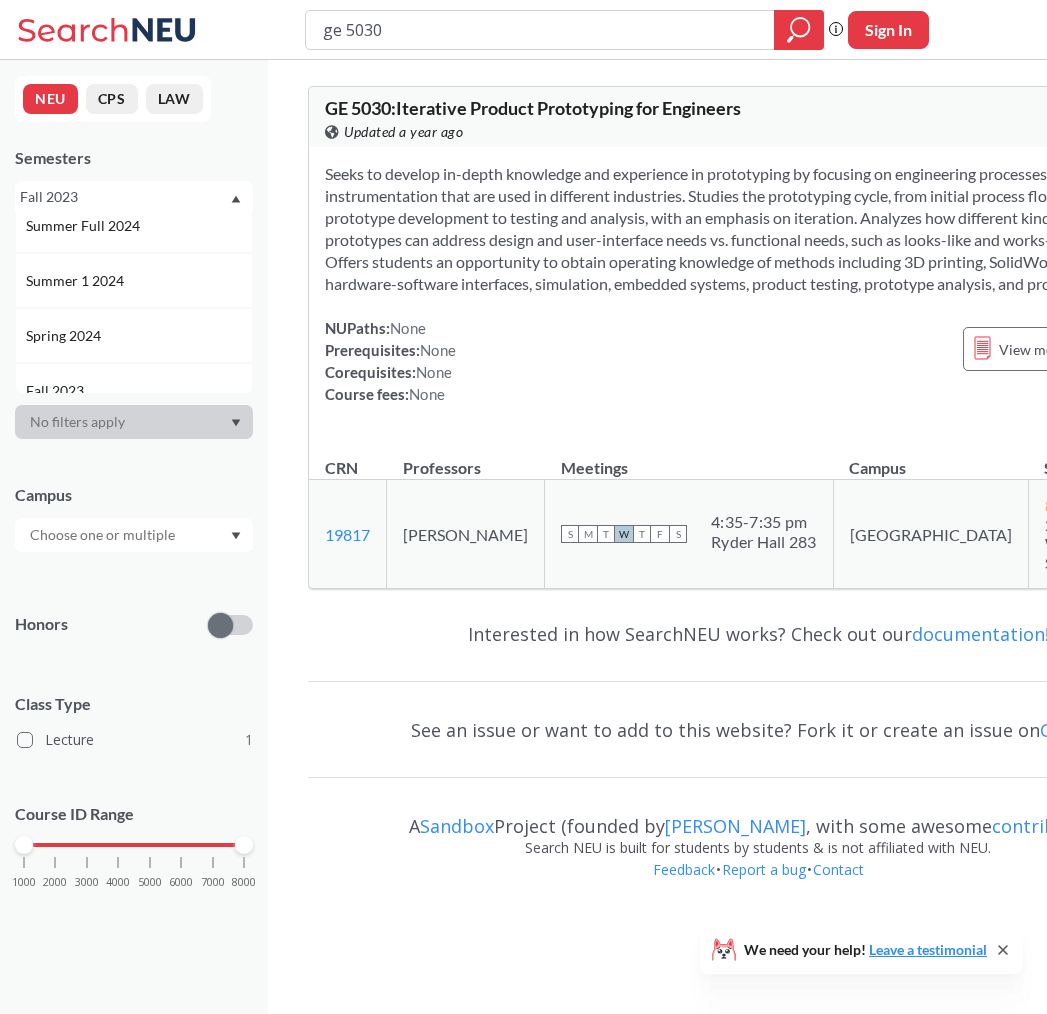 scroll, scrollTop: 500, scrollLeft: 0, axis: vertical 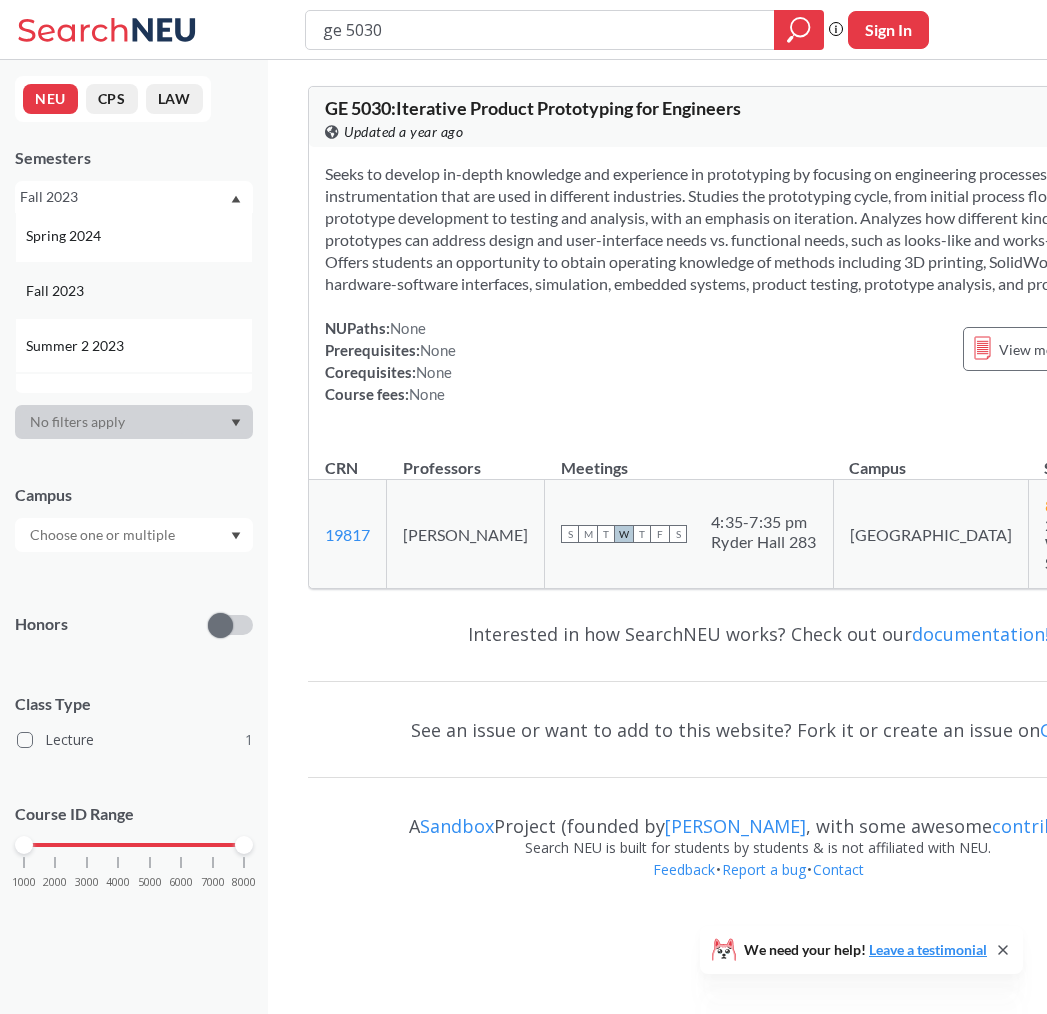 click on "Fall 2023" at bounding box center (139, 291) 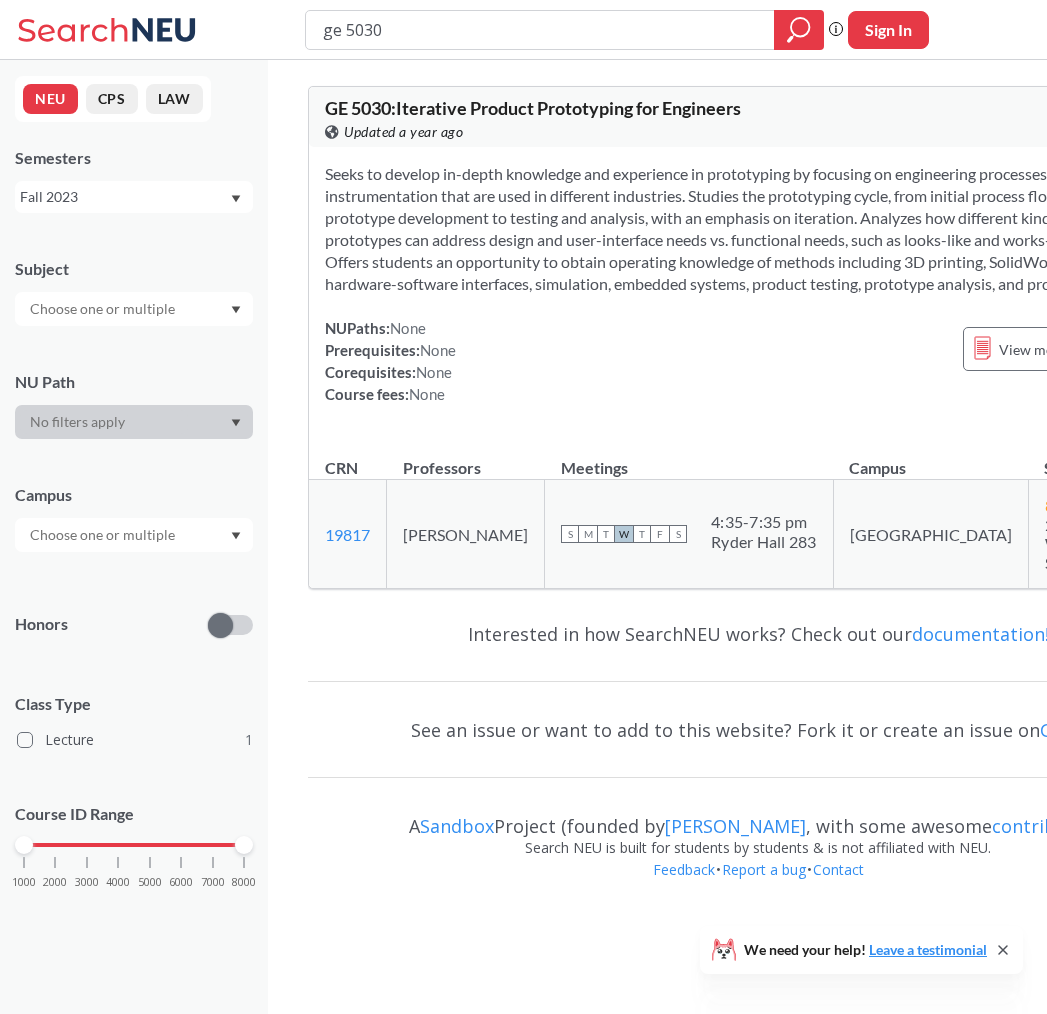 scroll, scrollTop: 0, scrollLeft: 0, axis: both 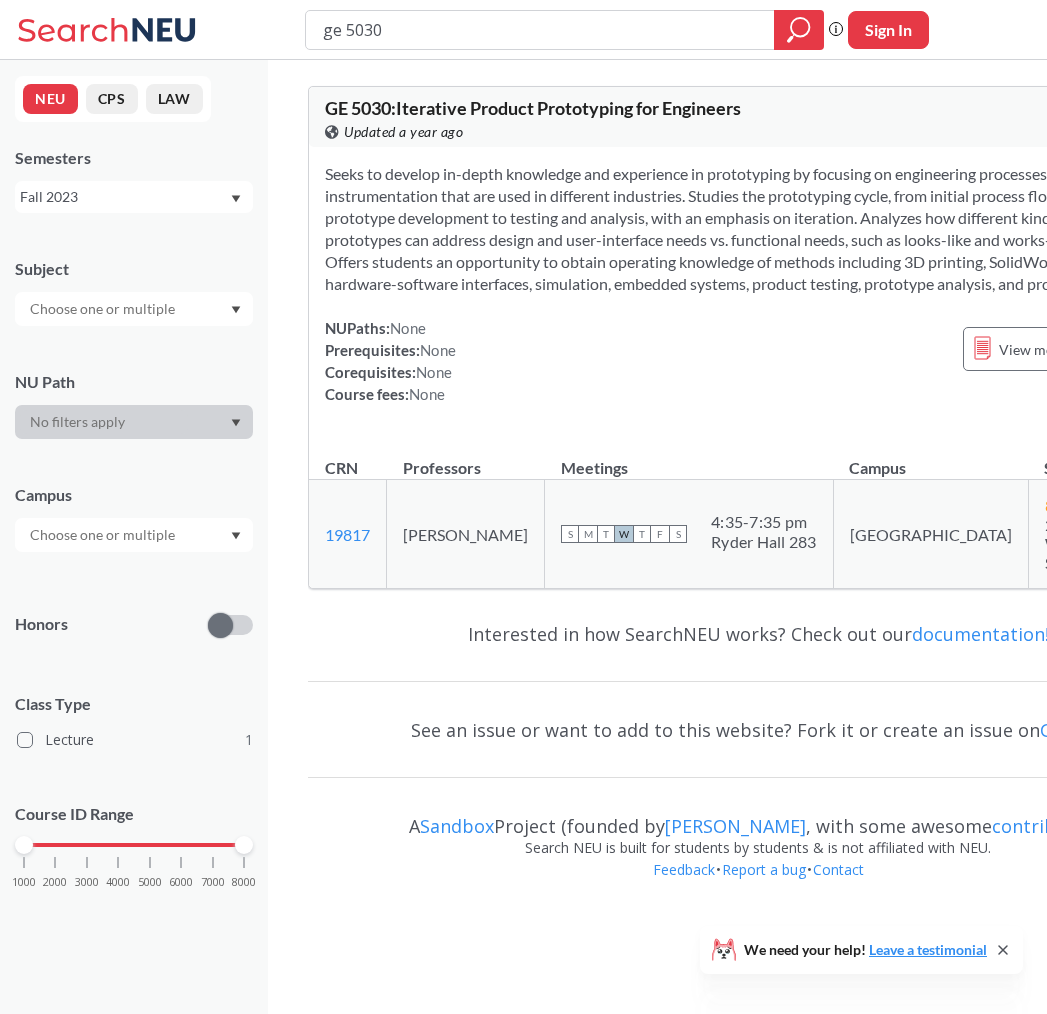 click on "Fall 2023" at bounding box center [134, 197] 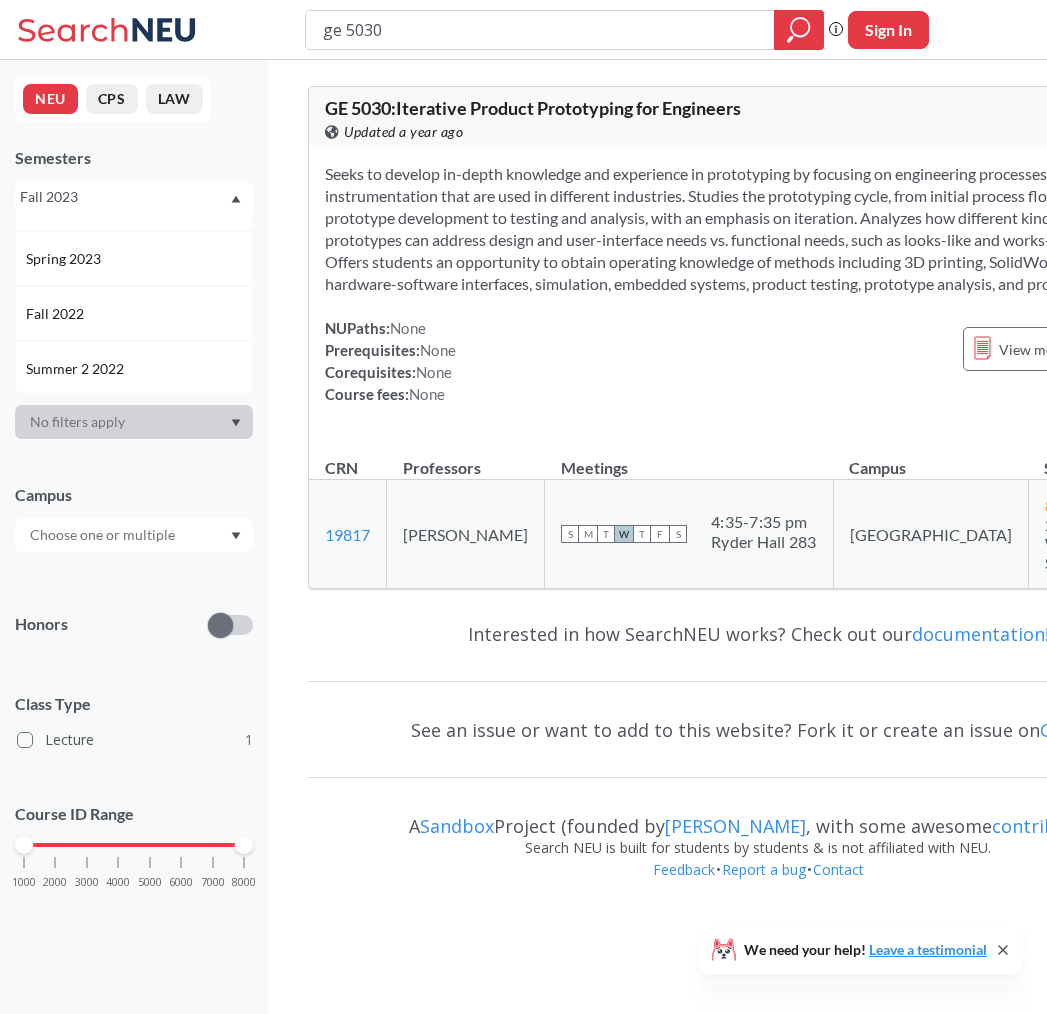 scroll, scrollTop: 800, scrollLeft: 0, axis: vertical 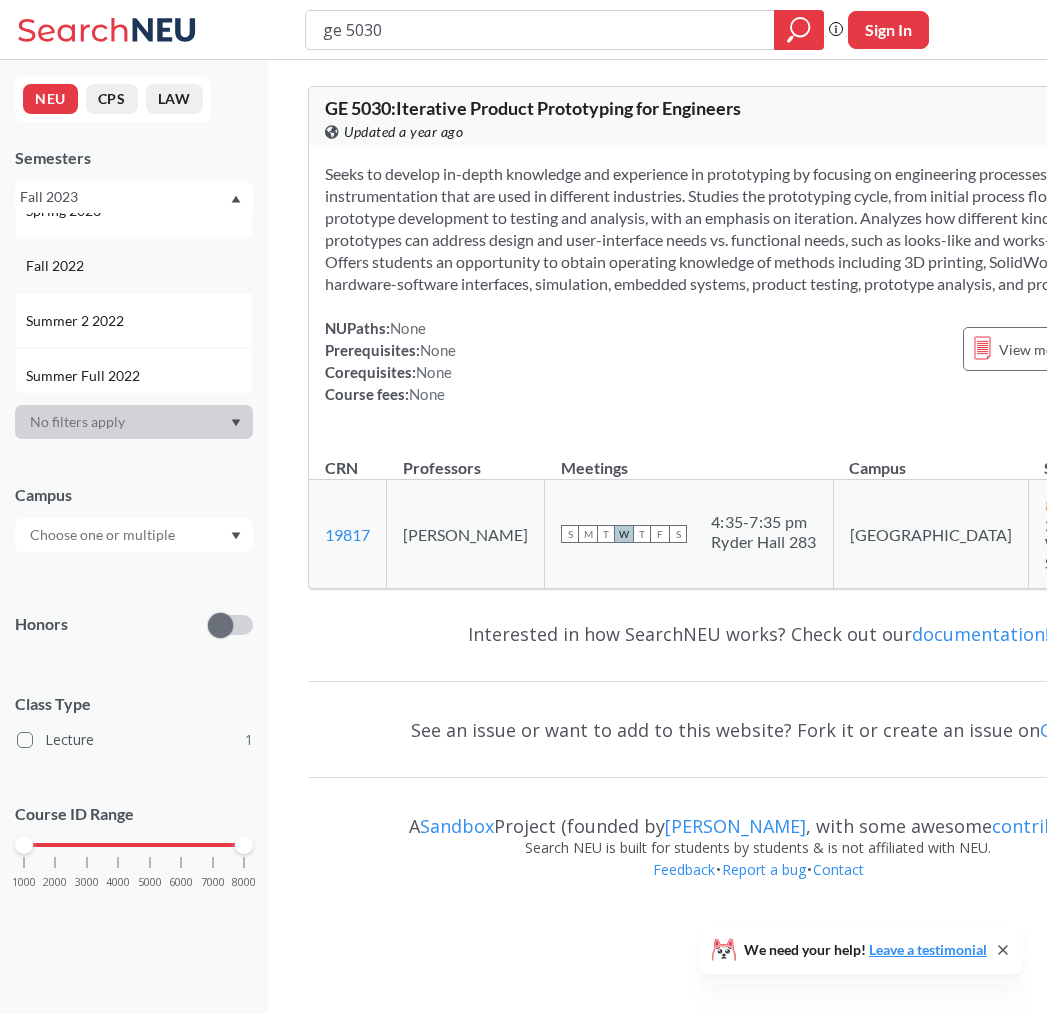 click on "Fall 2022" at bounding box center [139, 266] 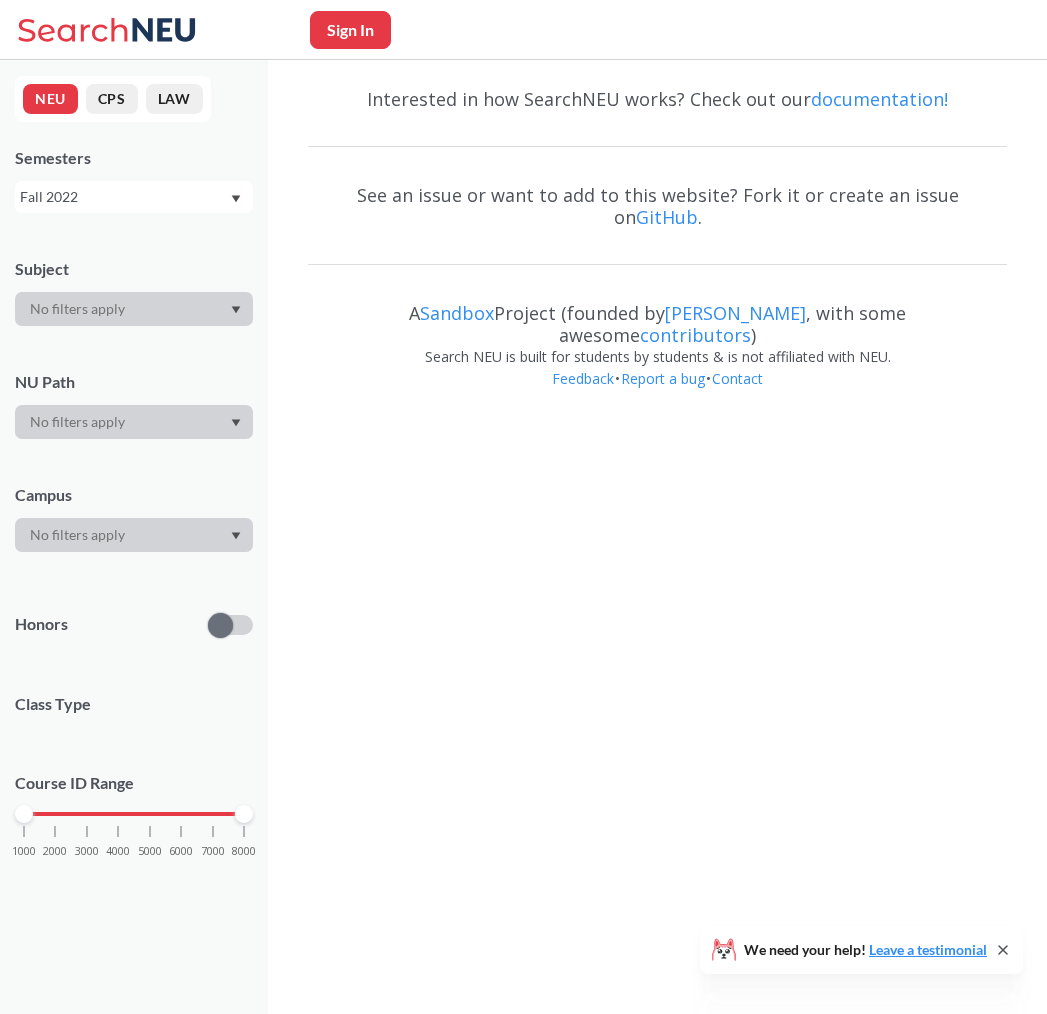 scroll, scrollTop: 0, scrollLeft: 0, axis: both 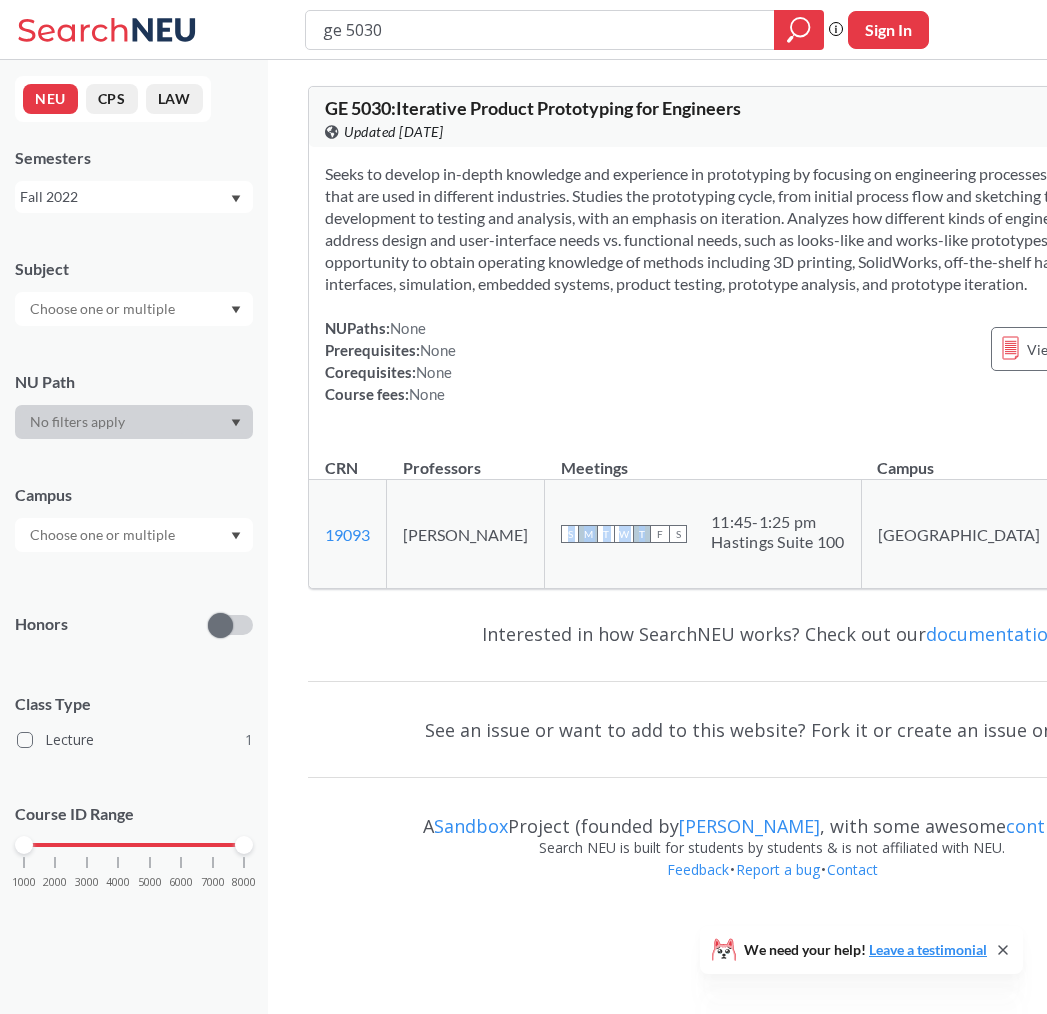 drag, startPoint x: 588, startPoint y: 607, endPoint x: 441, endPoint y: 605, distance: 147.01361 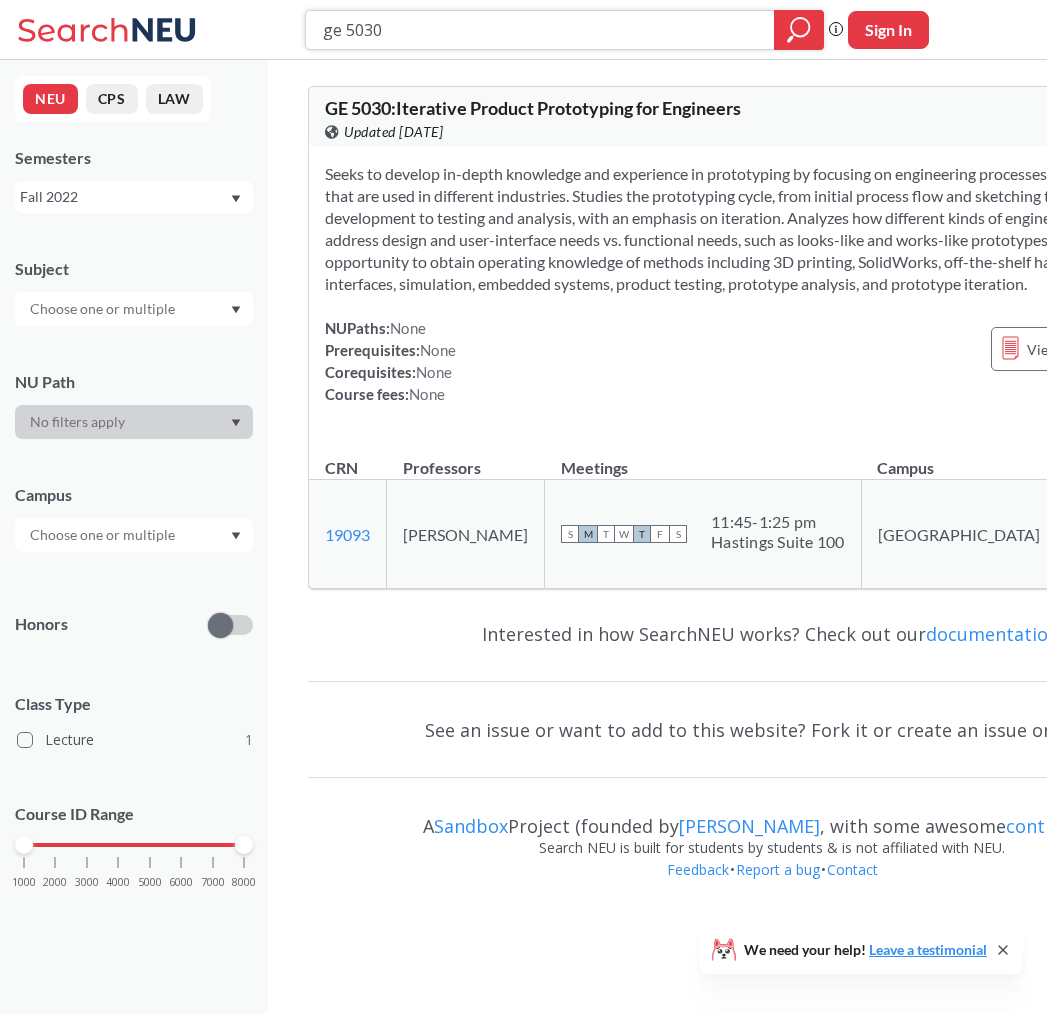 click on "ge 5030" at bounding box center (540, 30) 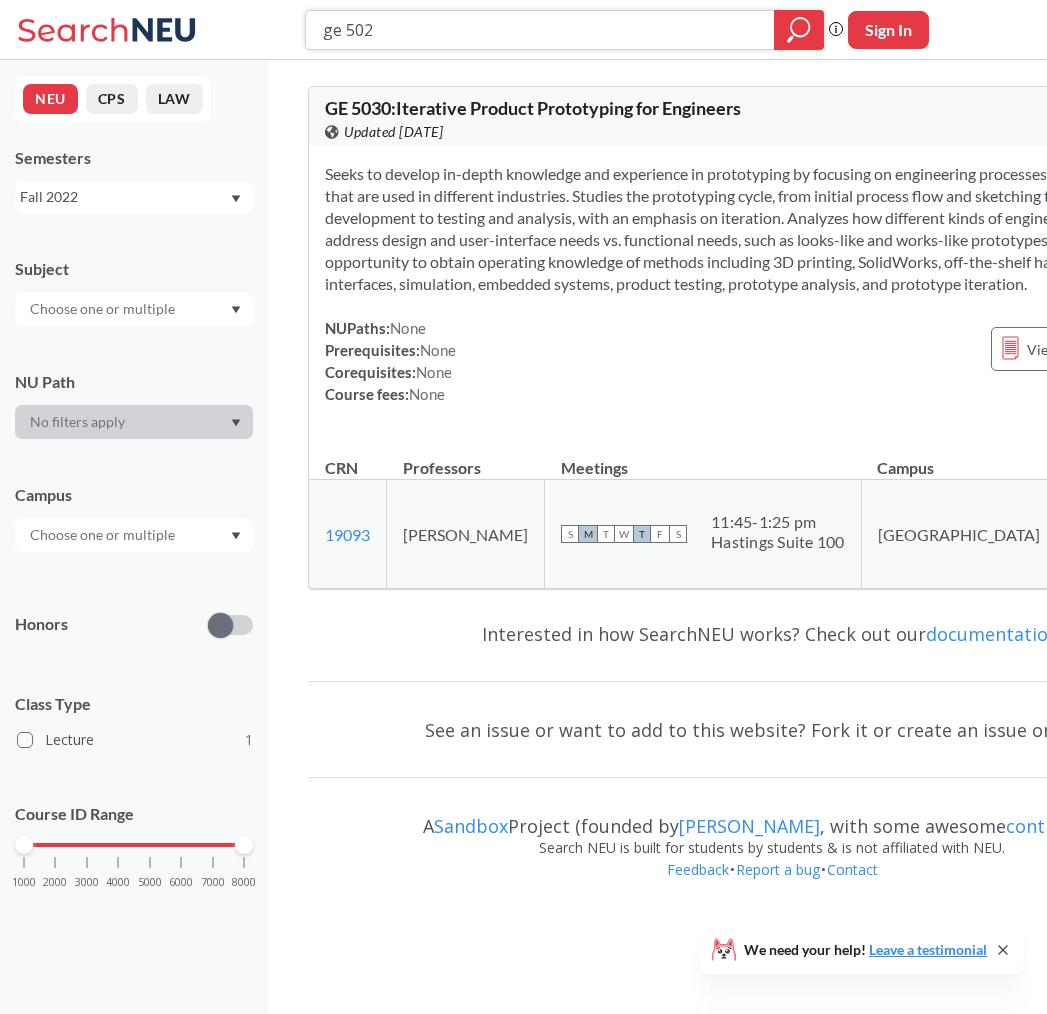 type on "ge 5020" 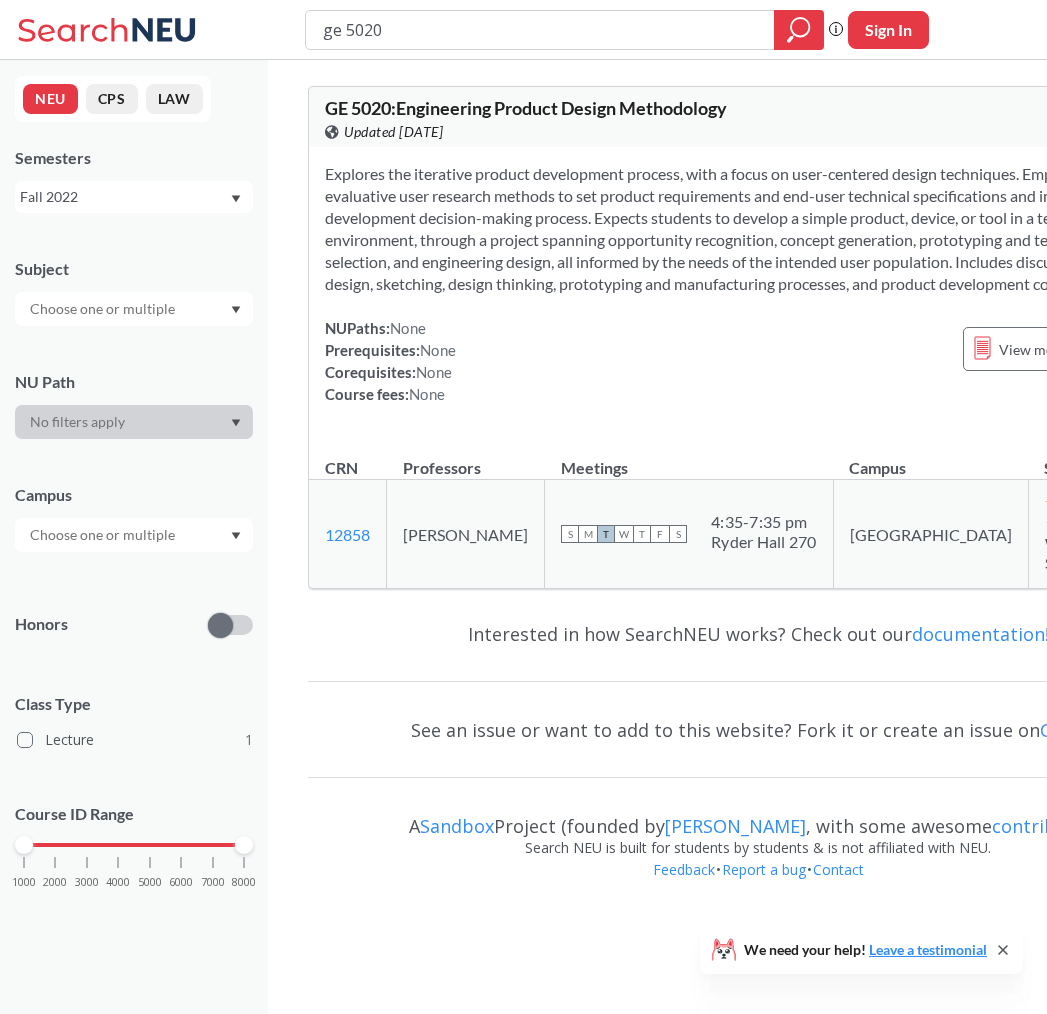 click on "Fall 2022" at bounding box center [124, 197] 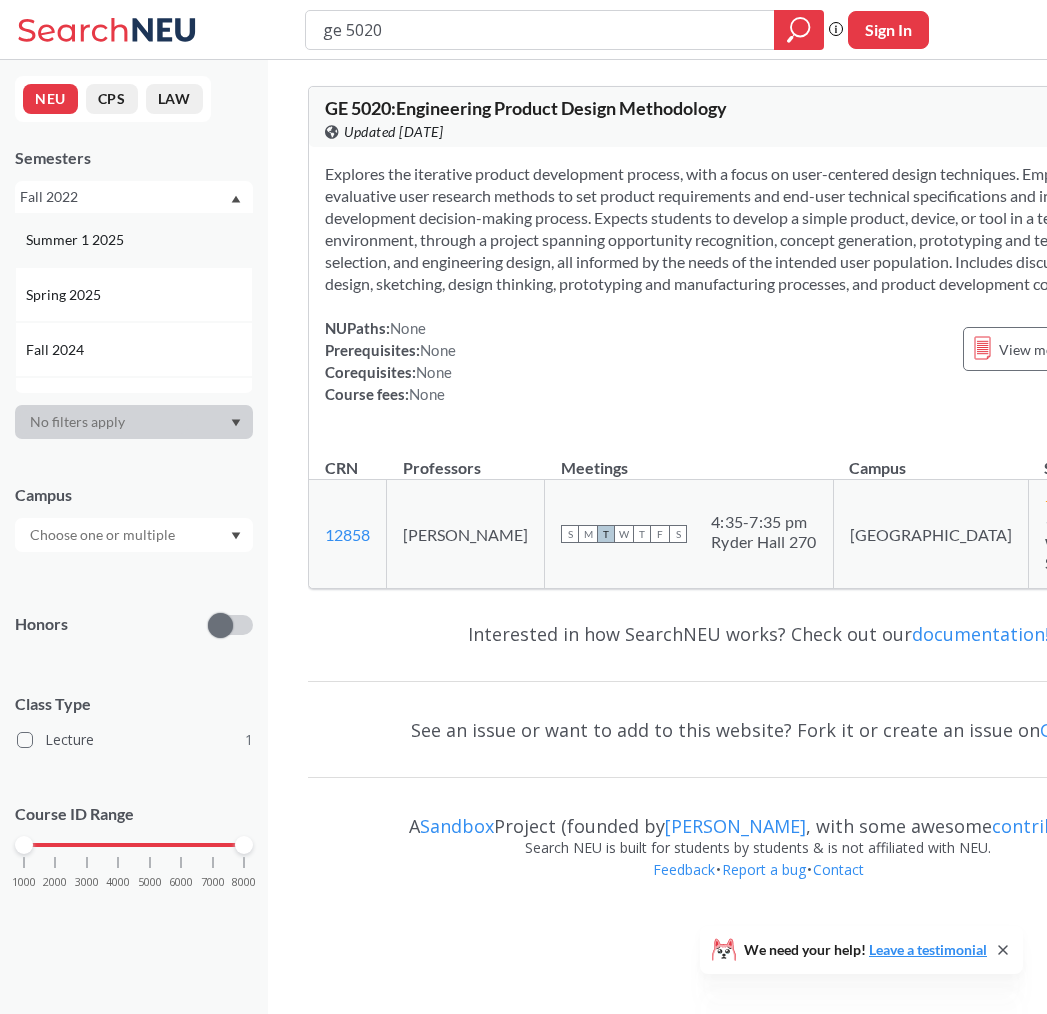 scroll, scrollTop: 200, scrollLeft: 0, axis: vertical 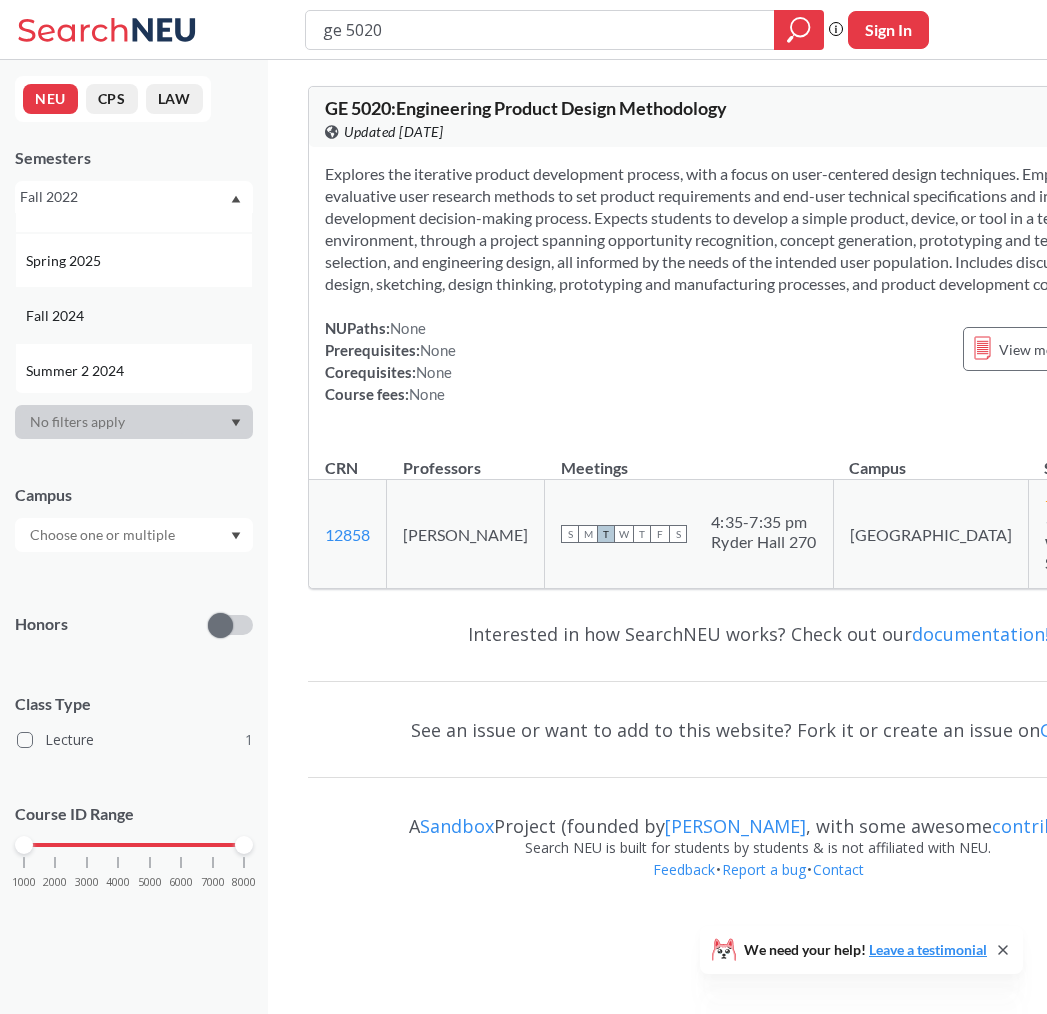click on "Fall 2024" at bounding box center (139, 316) 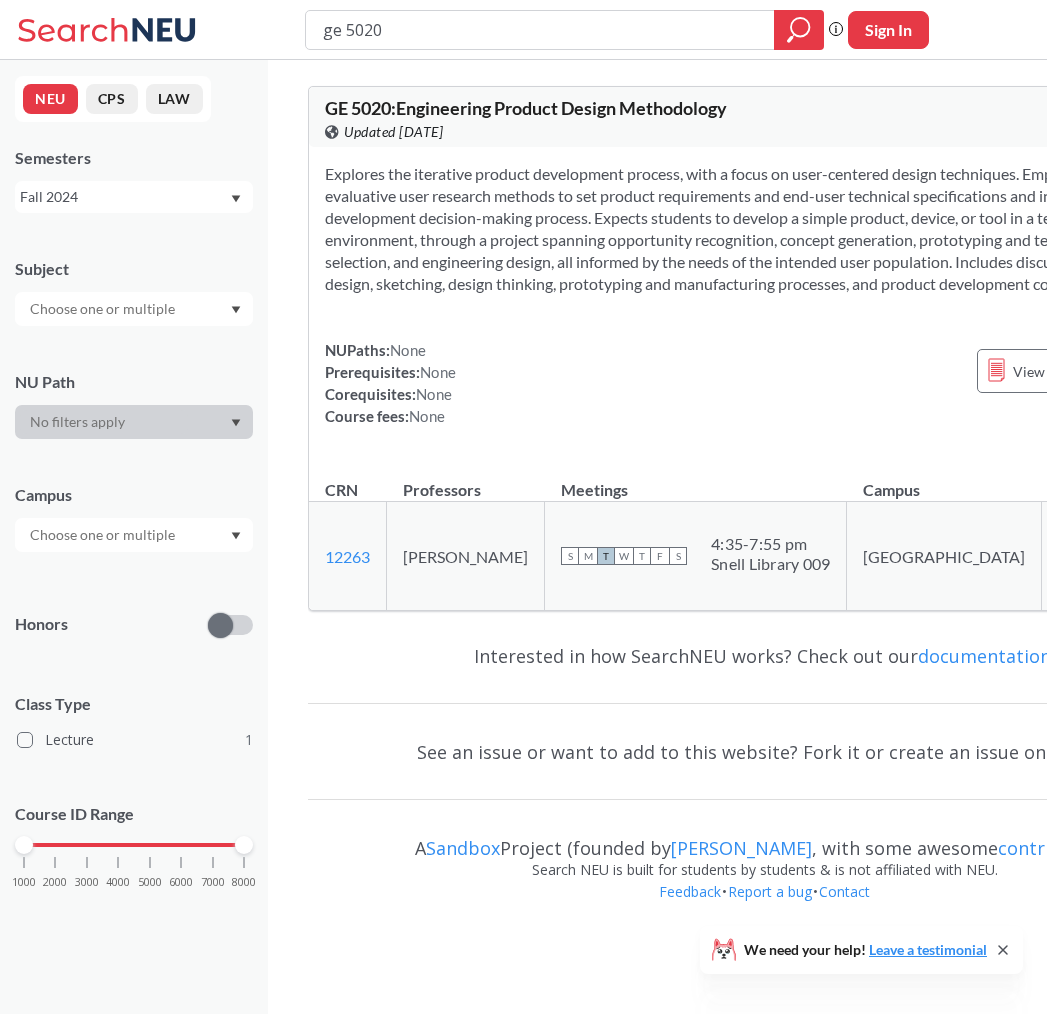 click on "Fall 2024" at bounding box center (134, 197) 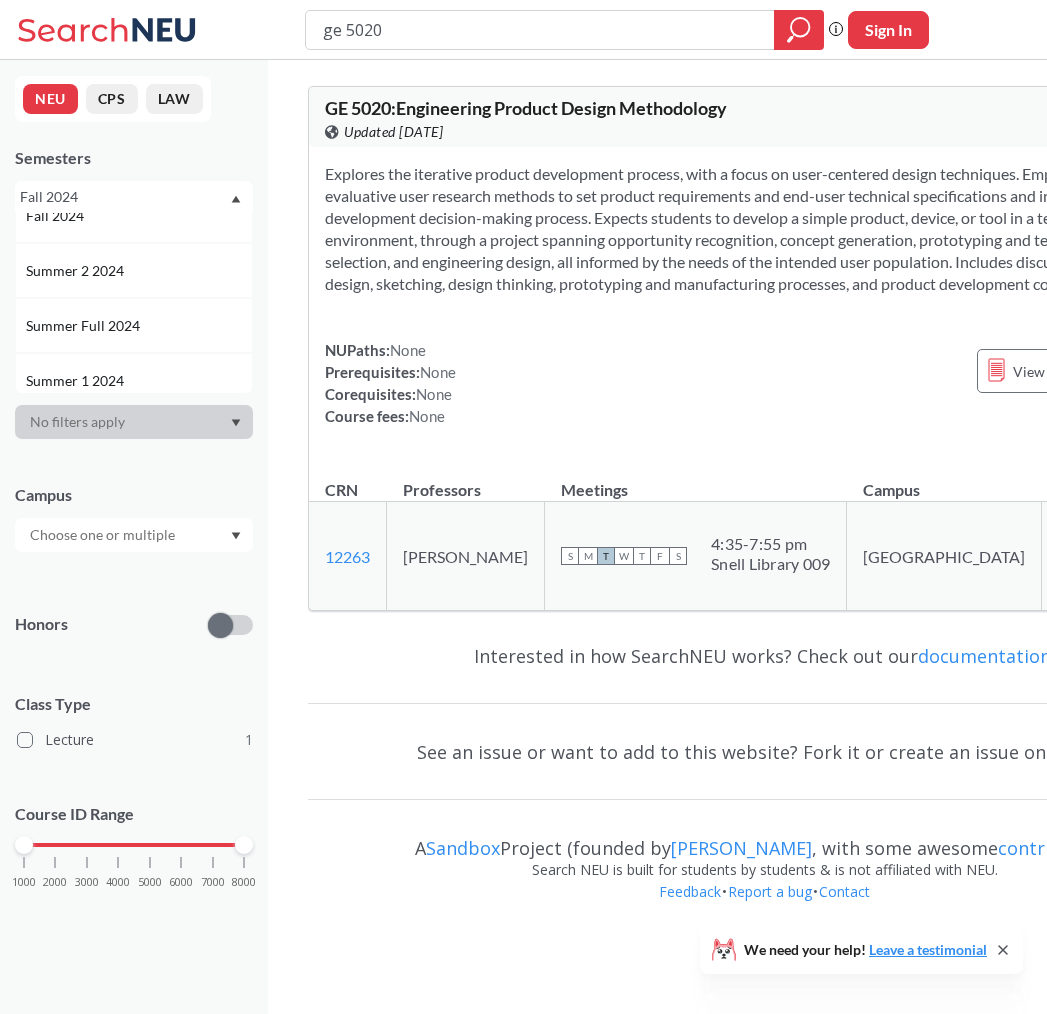 scroll, scrollTop: 400, scrollLeft: 0, axis: vertical 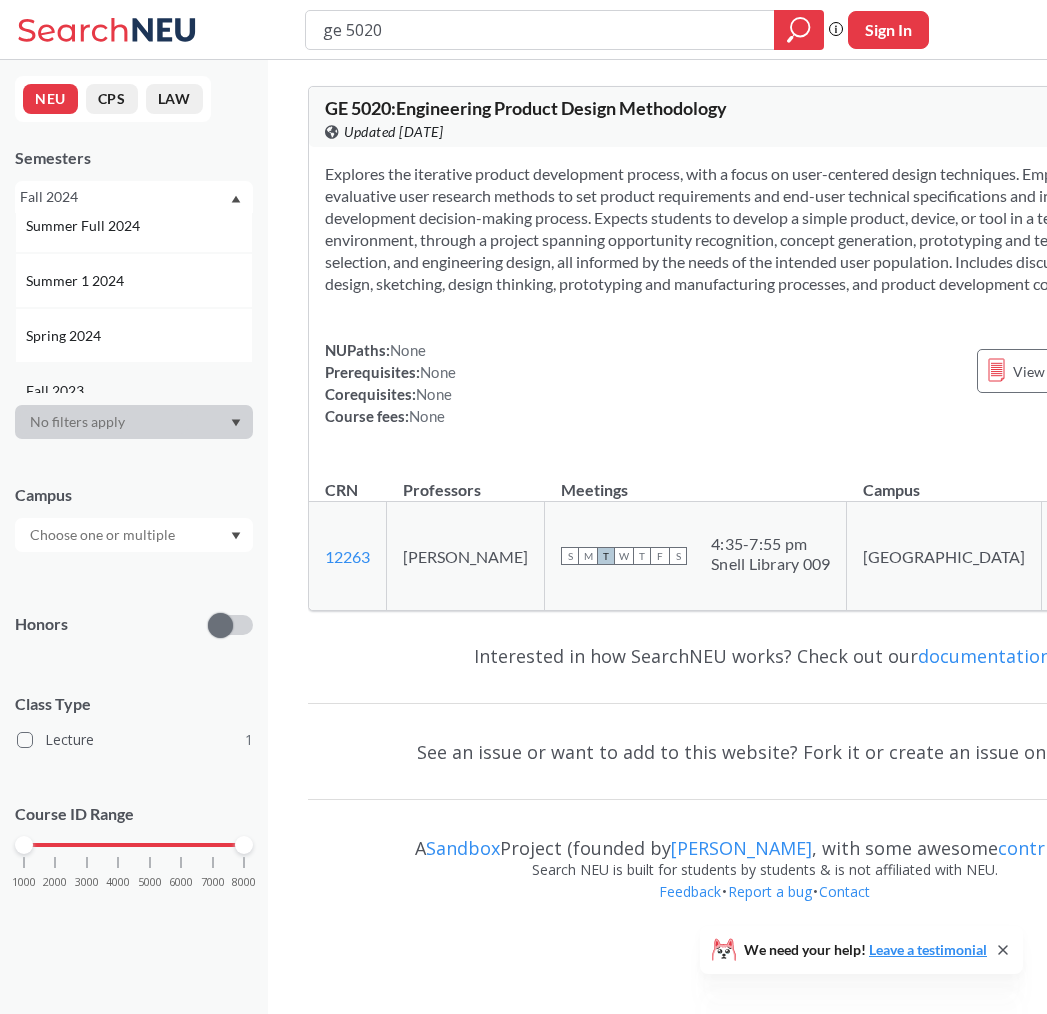 click on "Fall 2023" at bounding box center (134, 390) 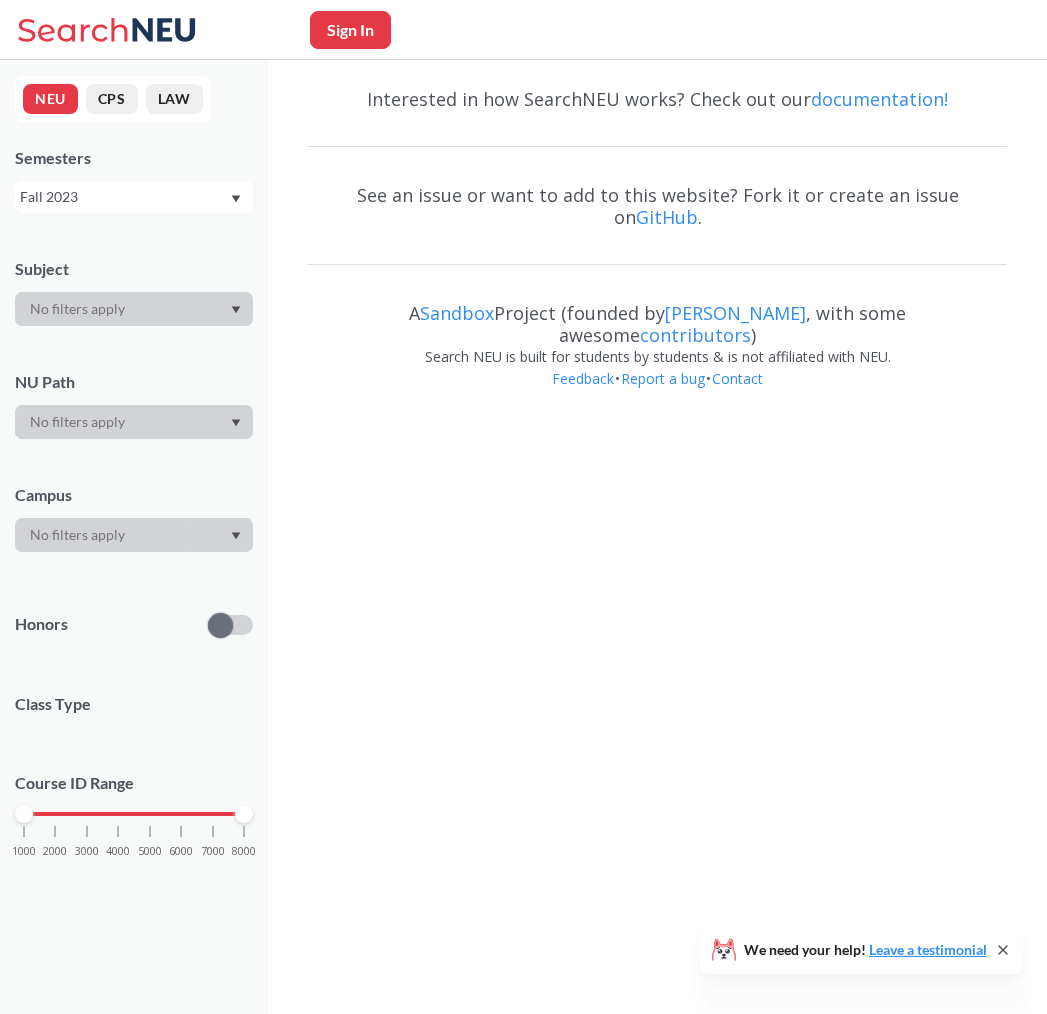scroll, scrollTop: 0, scrollLeft: 0, axis: both 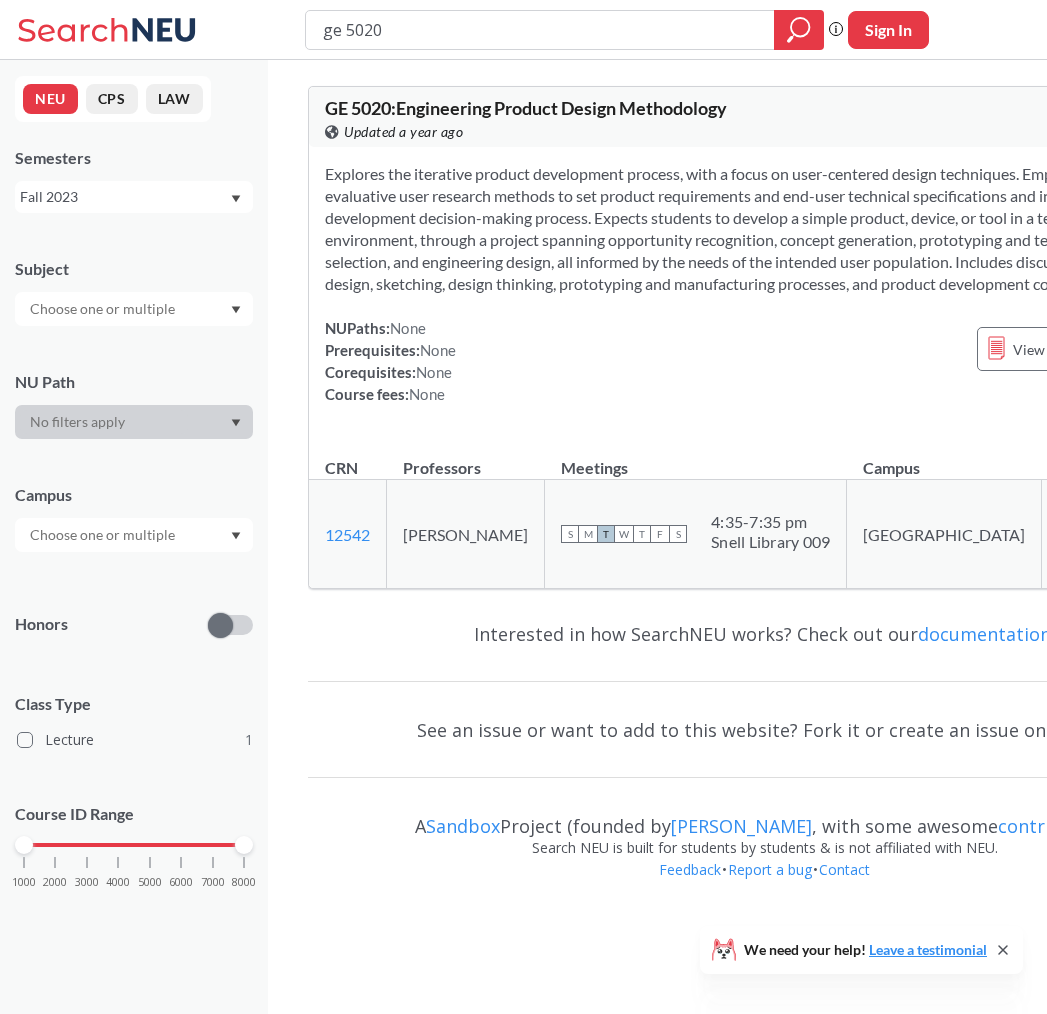 click on "Fall 2023" at bounding box center [124, 197] 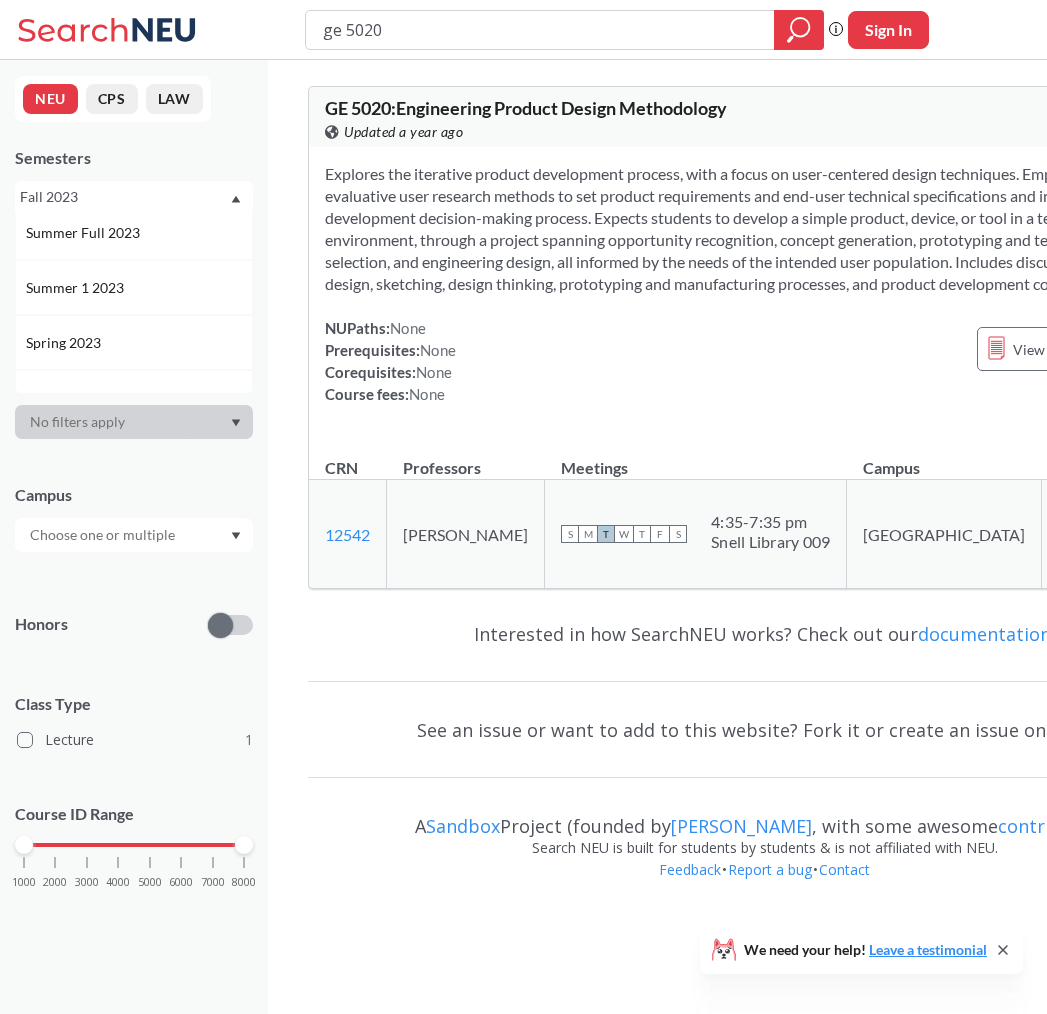 scroll, scrollTop: 700, scrollLeft: 0, axis: vertical 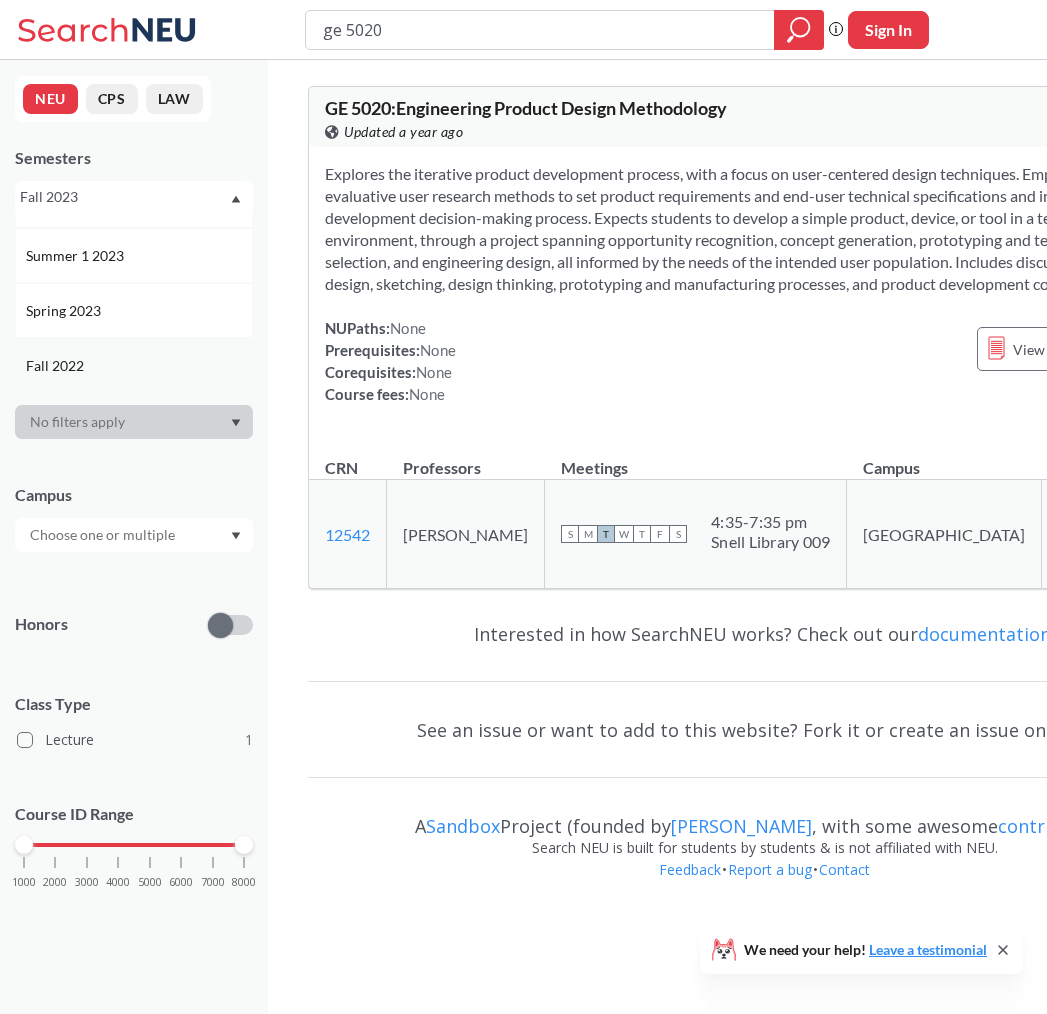 click on "Fall 2022" at bounding box center (139, 366) 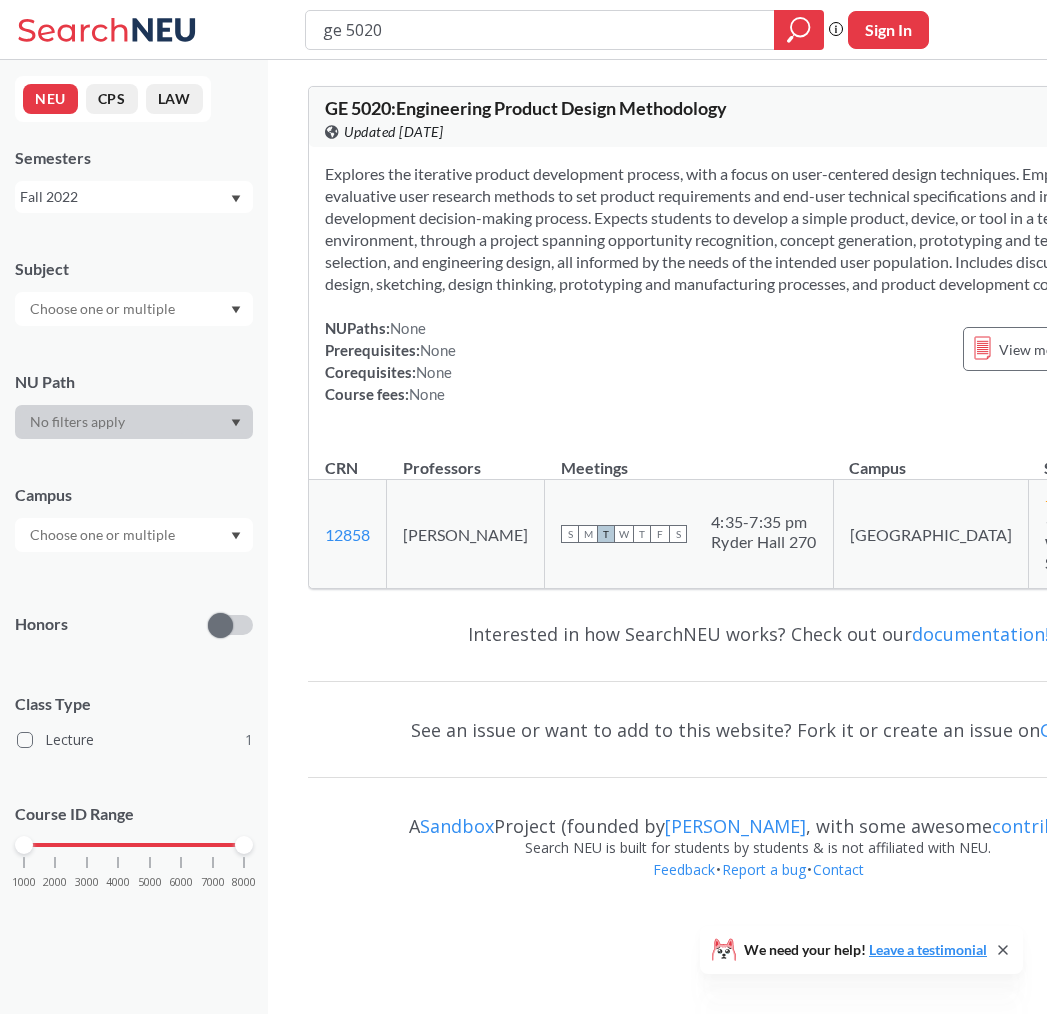 scroll, scrollTop: 0, scrollLeft: 0, axis: both 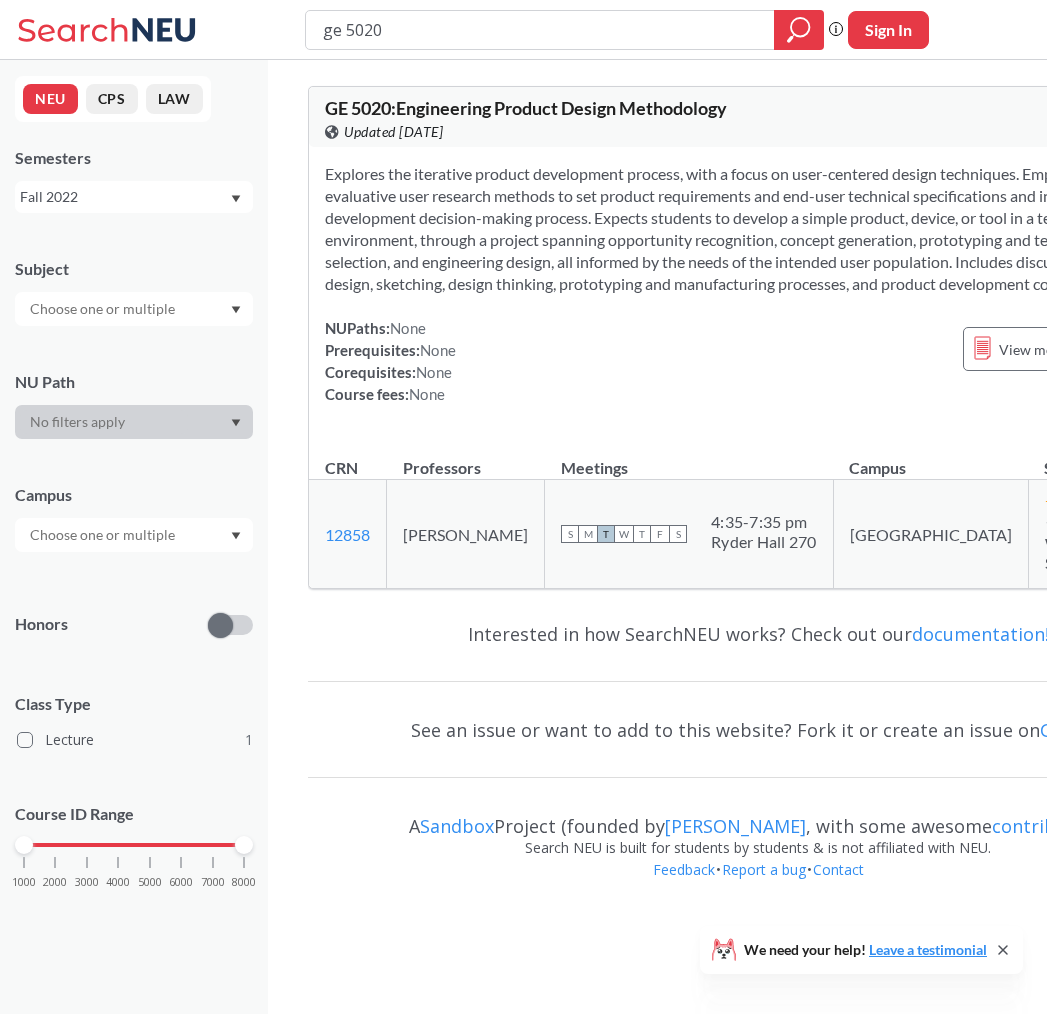click on "NEU CPS LAW Semesters Fall 2022 Subject NU Path Campus Honors Class Type Lecture 1 Course ID Range 1000 2000 3000 4000 5000 6000 7000 8000" at bounding box center [134, 537] 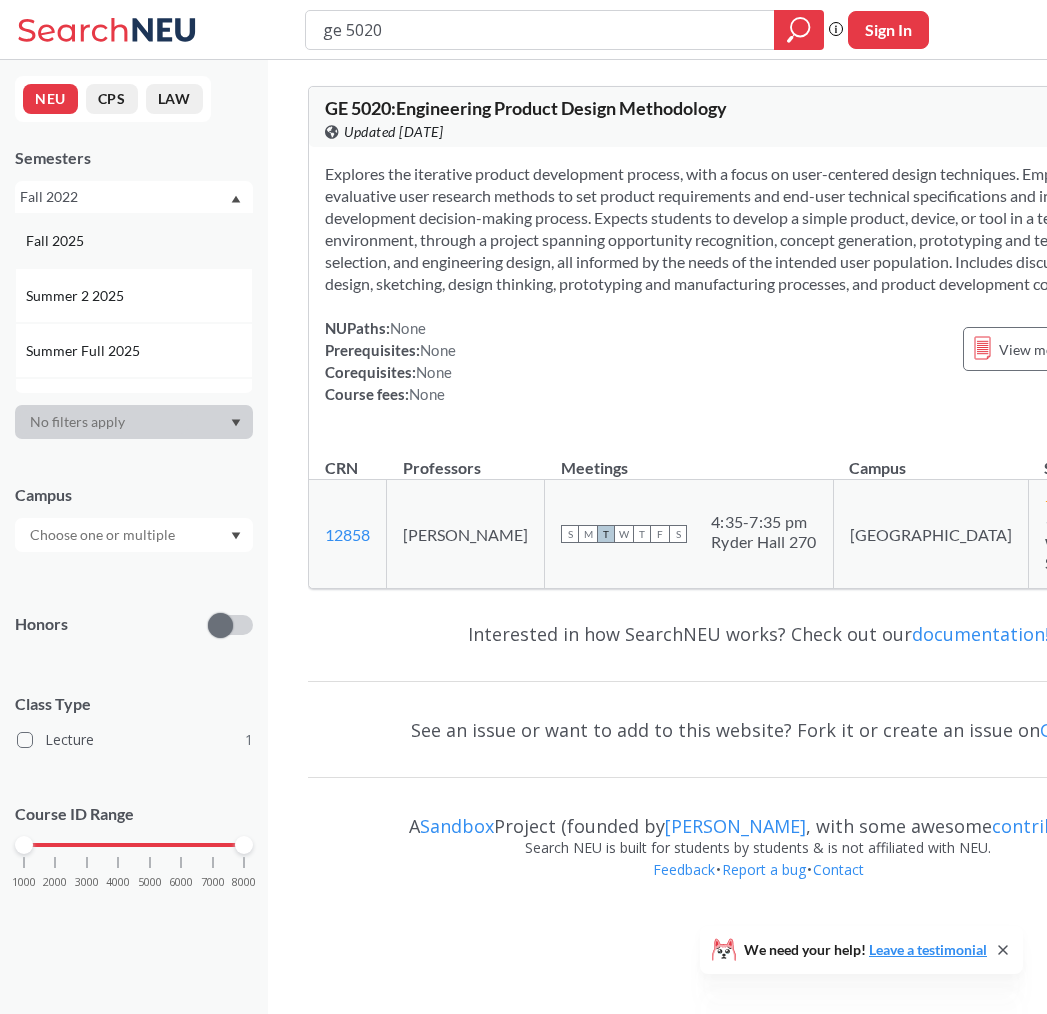 click on "Fall 2025" at bounding box center [57, 241] 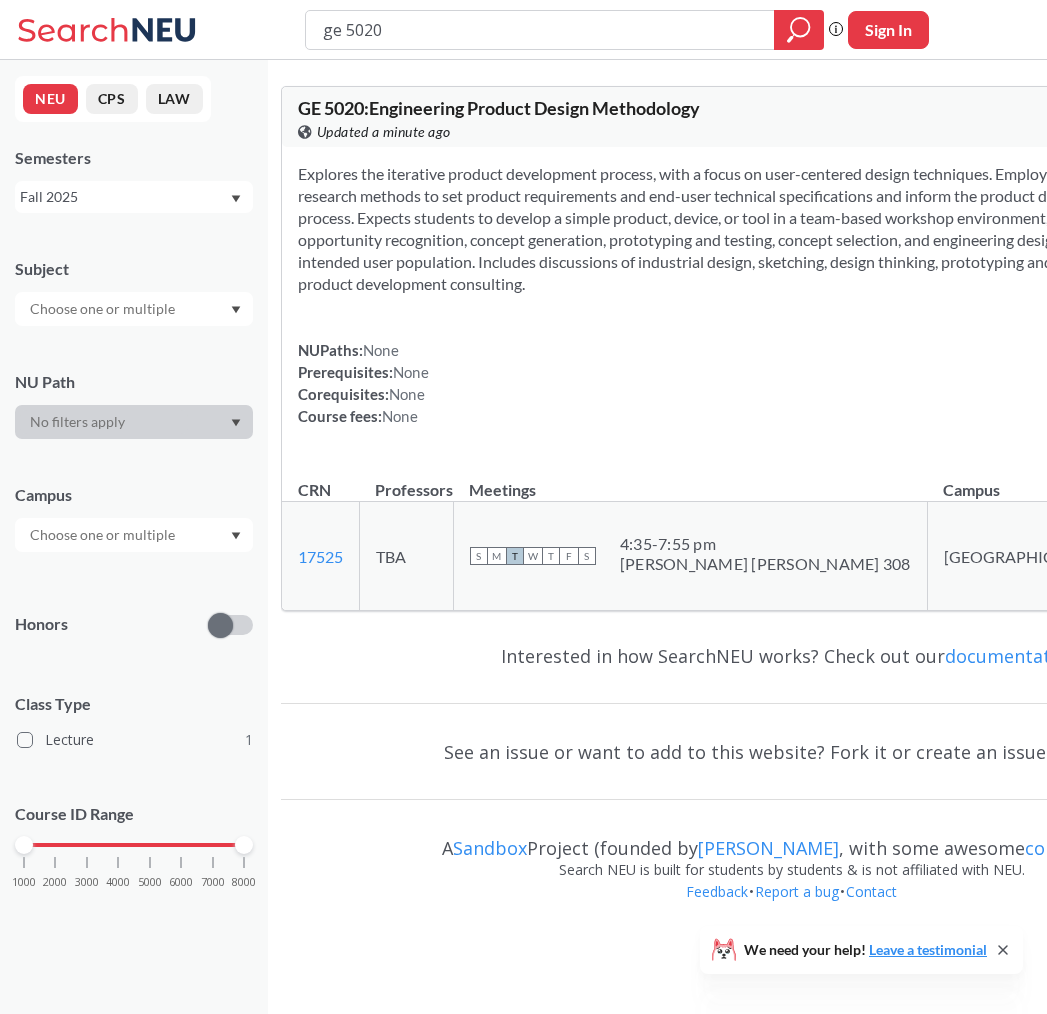 click on "Explores the iterative product development process, with a focus on user-centered design techniques. Employs generative and evaluative user research methods to set product requirements and end-user technical specifications and inform the product development decision-making process. Expects students to develop a simple product, device, or tool in a team-based workshop environment, through a project spanning opportunity recognition, concept generation, prototyping and testing, concept selection, and engineering design, all informed by the needs of the intended user population. Includes discussions of industrial design, sketching, design thinking, prototyping and manufacturing processes, and product development consulting." at bounding box center (791, 229) 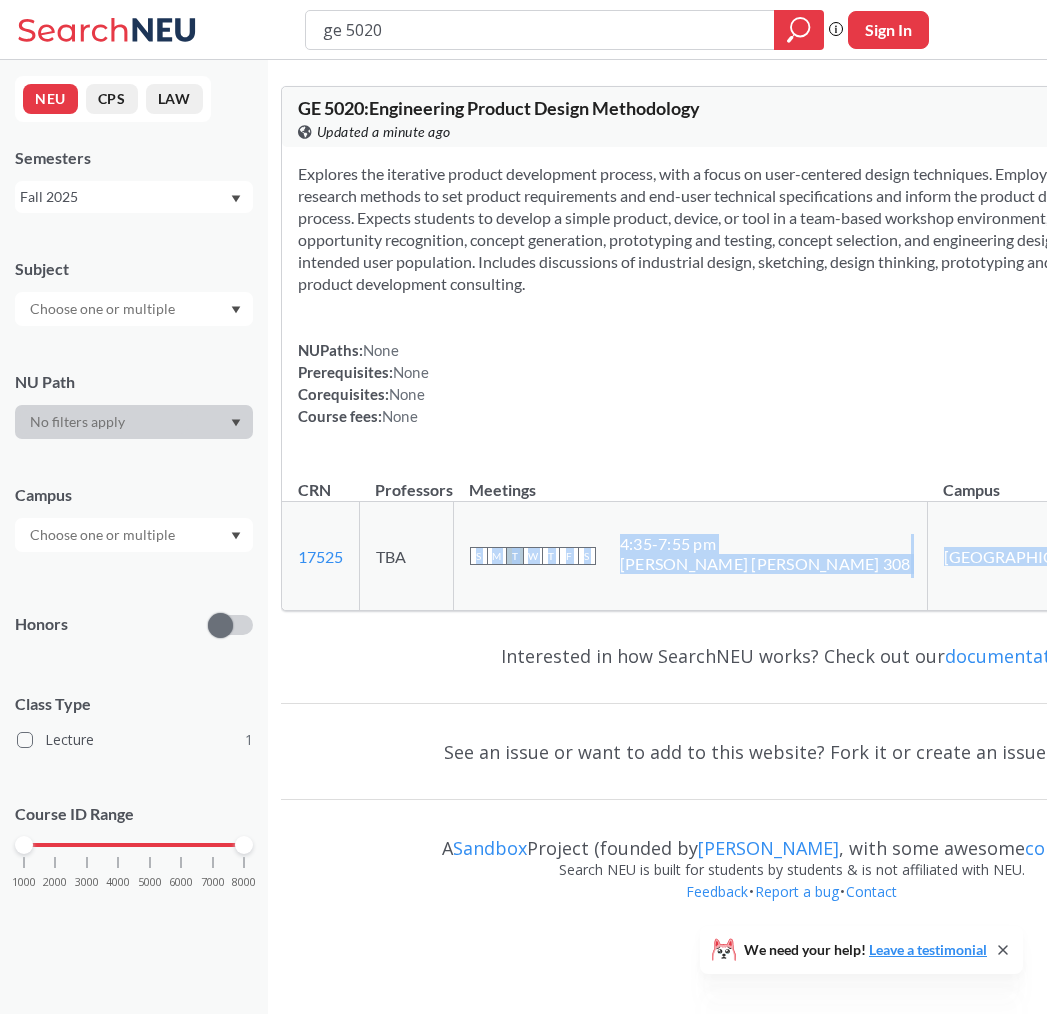 drag, startPoint x: 925, startPoint y: 646, endPoint x: 494, endPoint y: 610, distance: 432.50085 